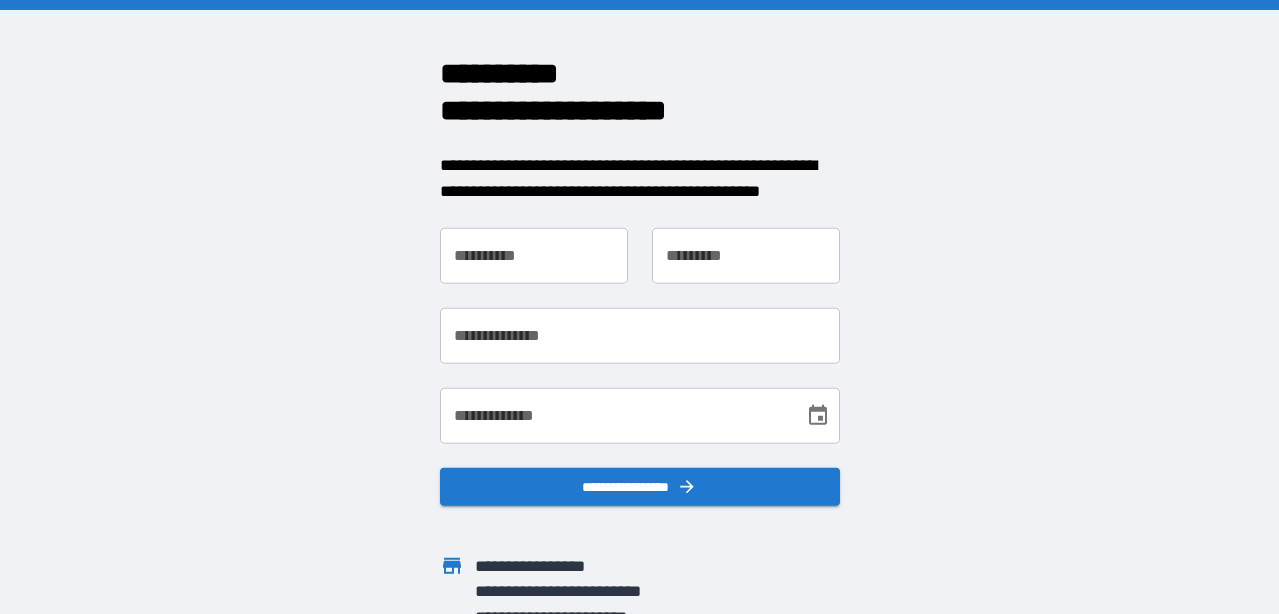 scroll, scrollTop: 0, scrollLeft: 0, axis: both 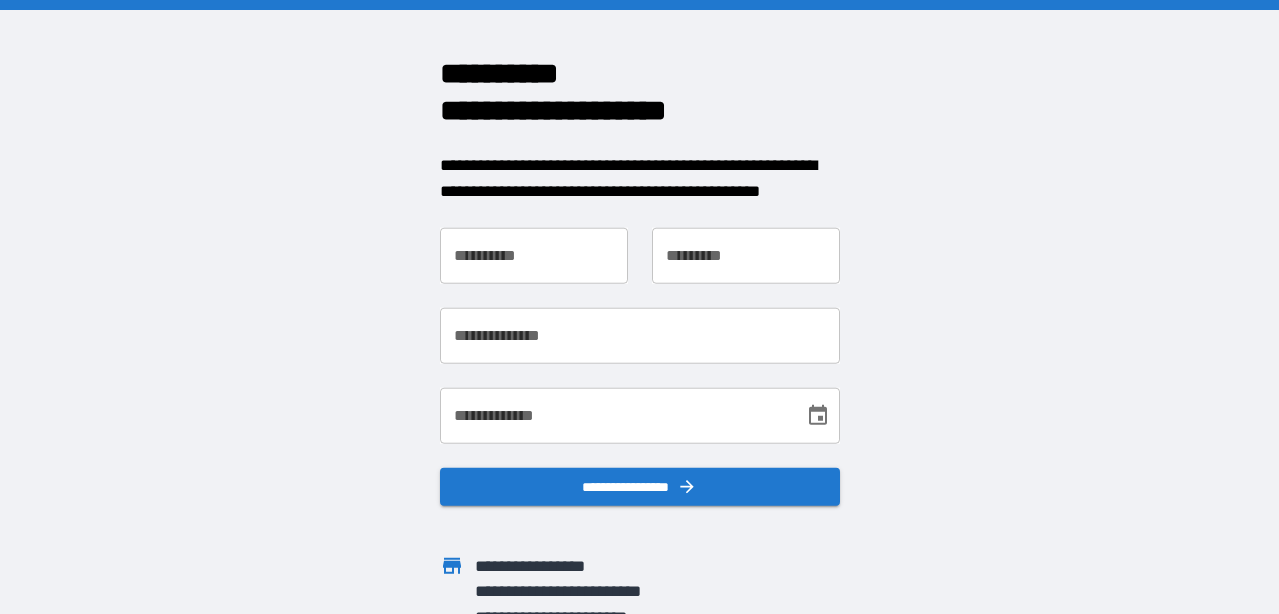 click on "**********" at bounding box center [534, 256] 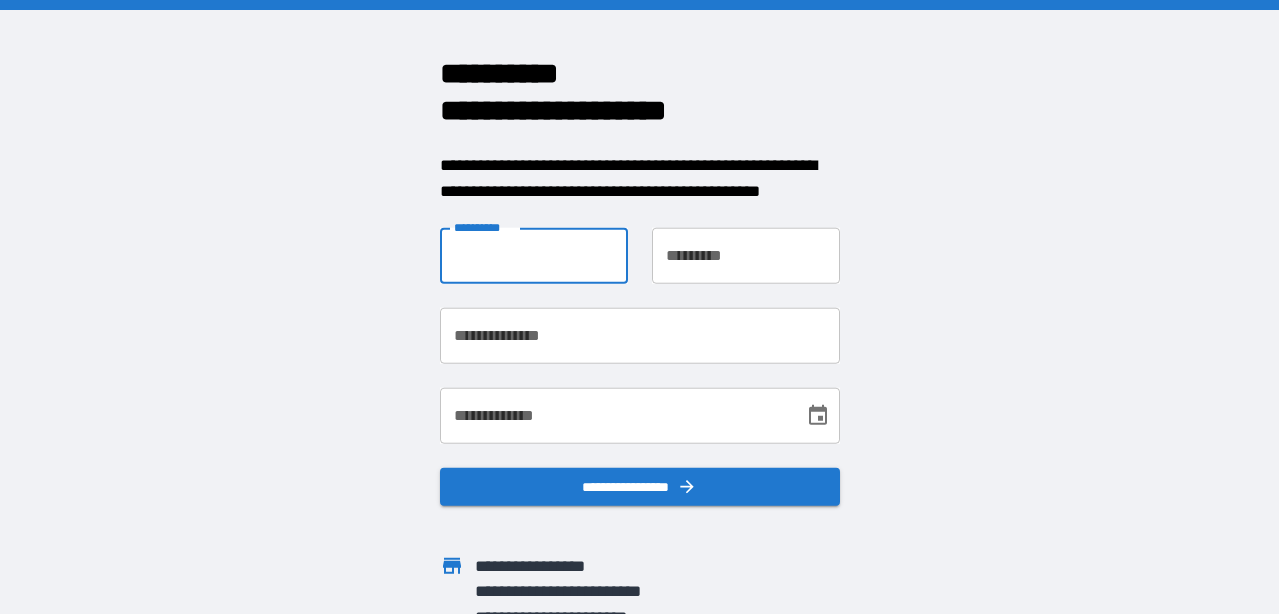 type on "*********" 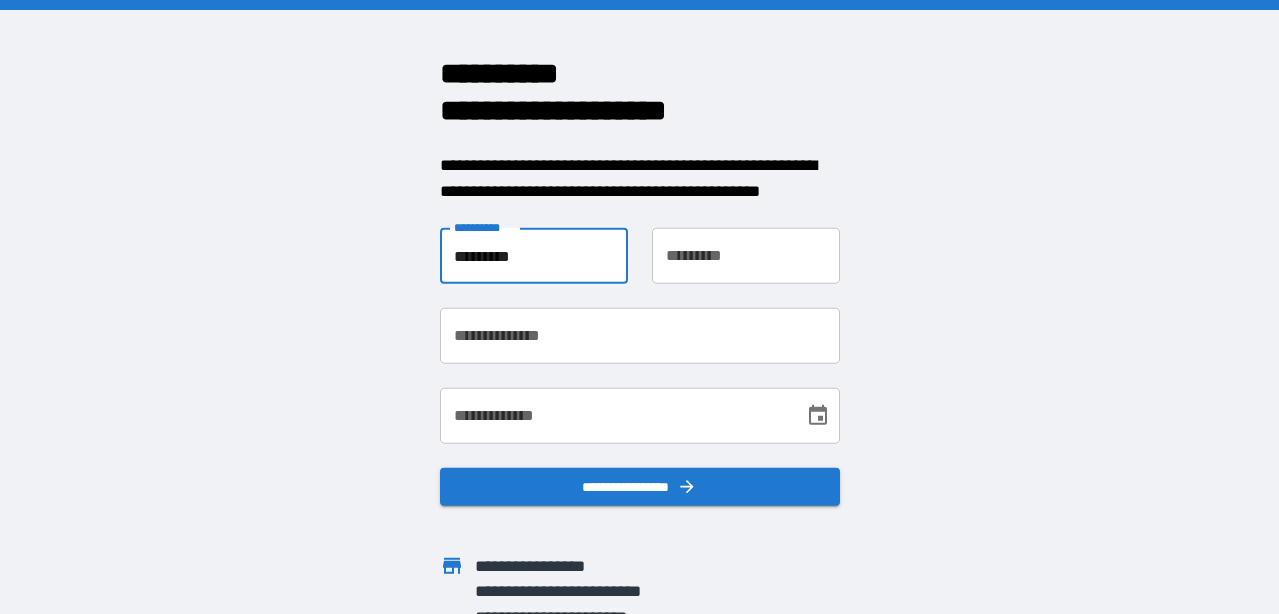 type on "**********" 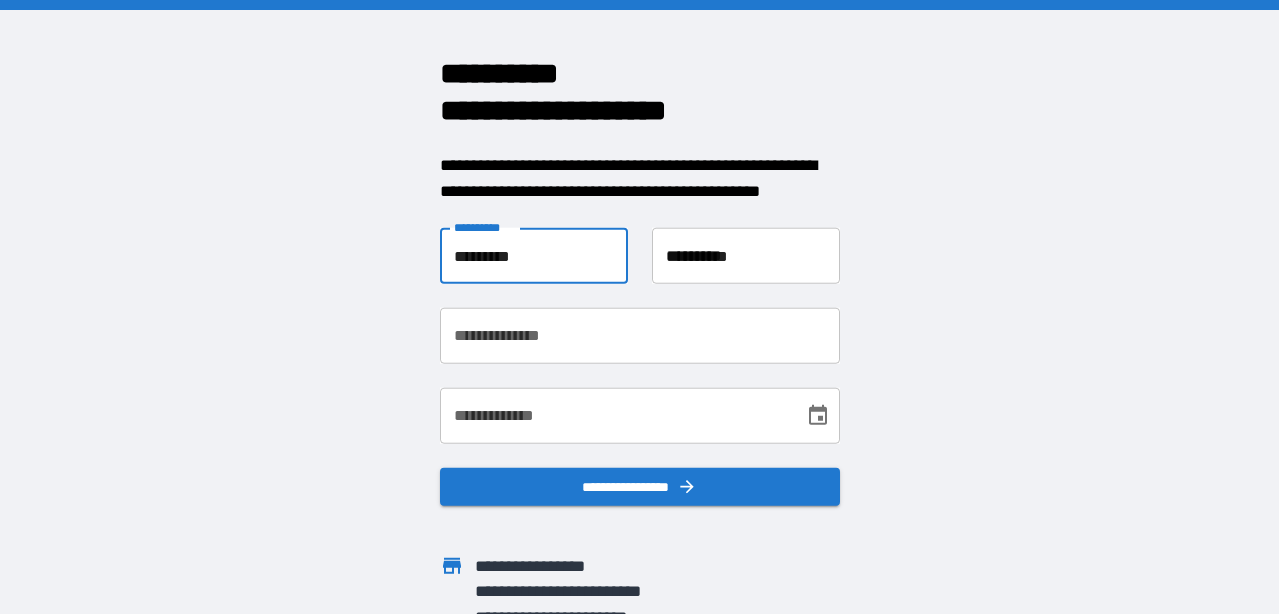 type on "**********" 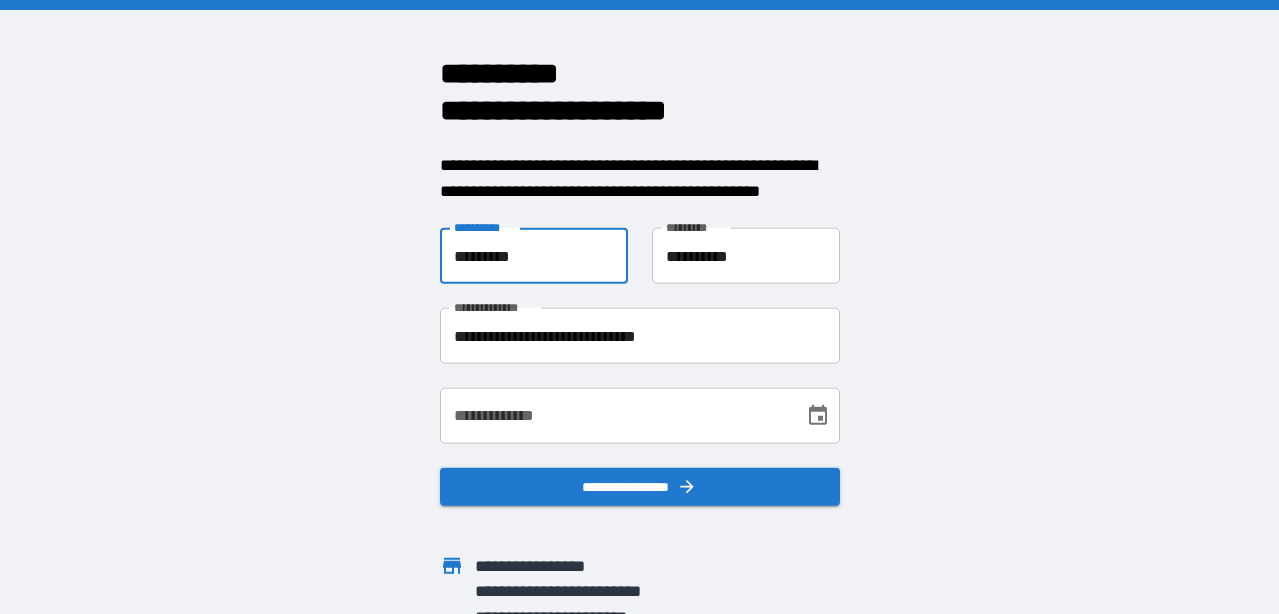 click on "**********" at bounding box center [746, 256] 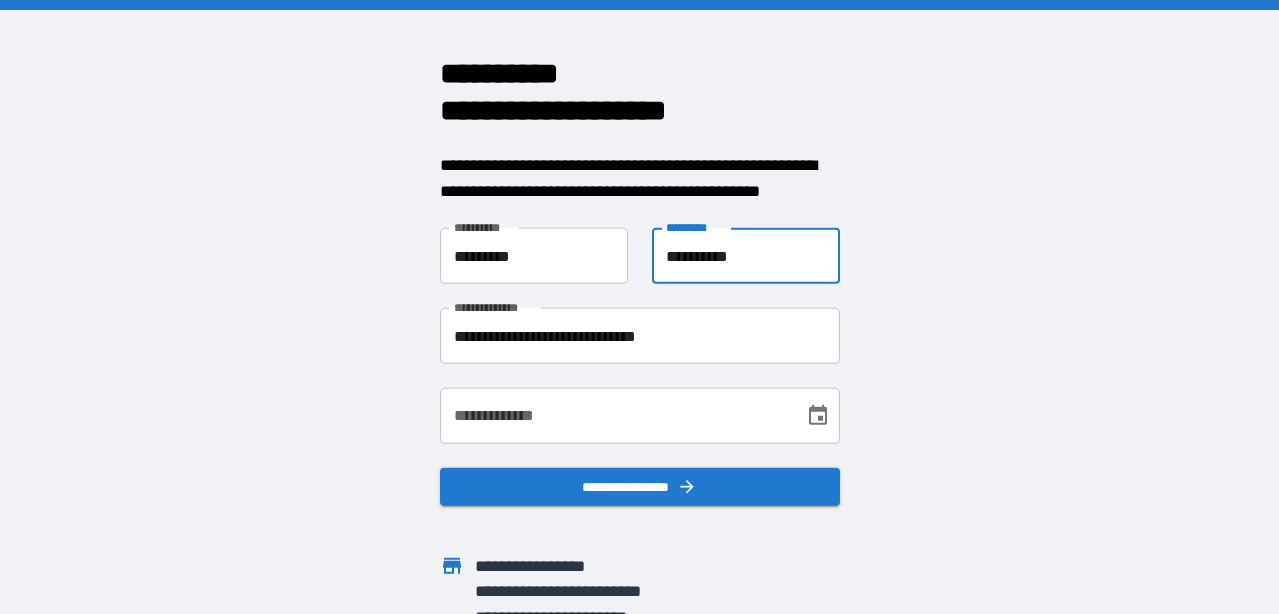 click on "**********" at bounding box center (746, 256) 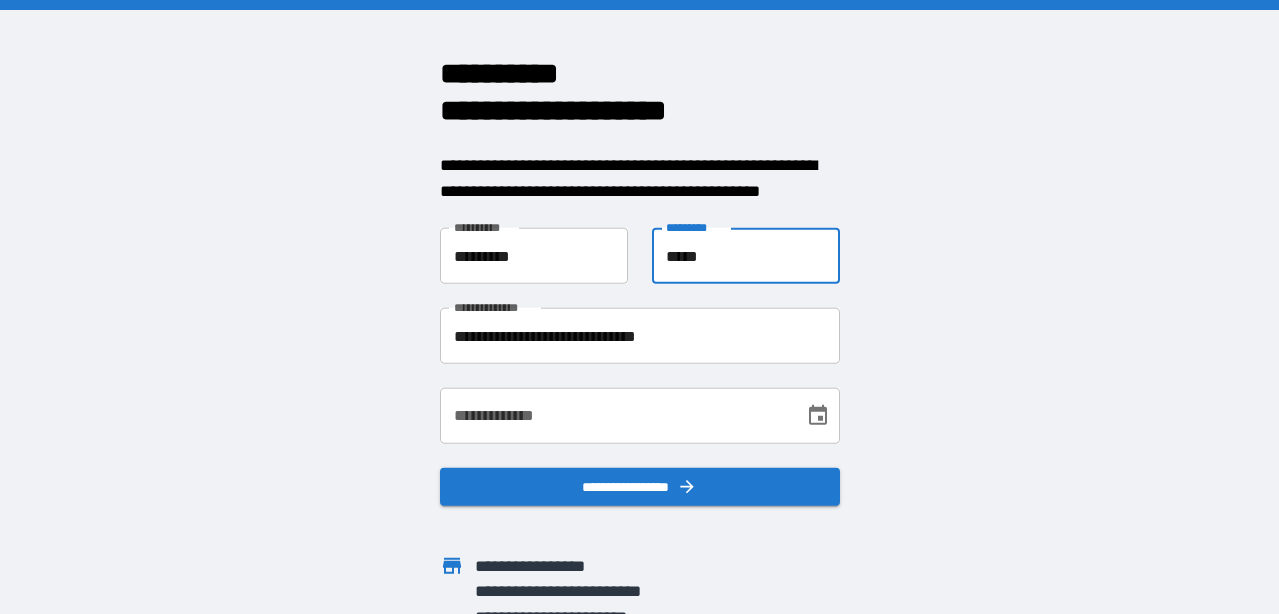 type on "*****" 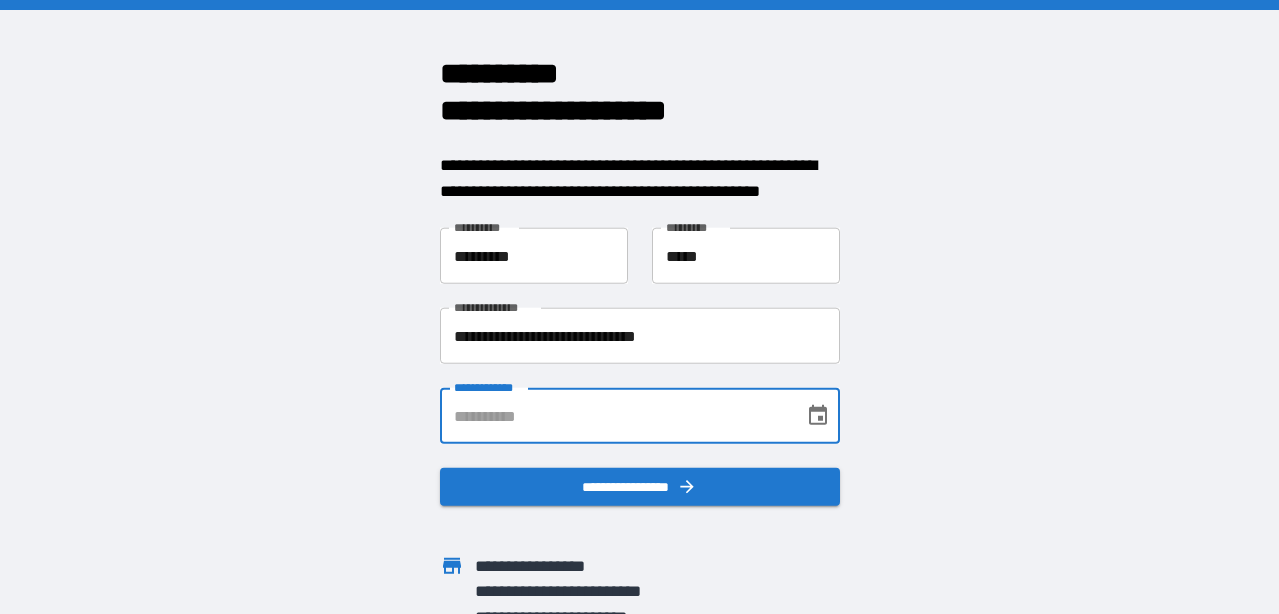 click 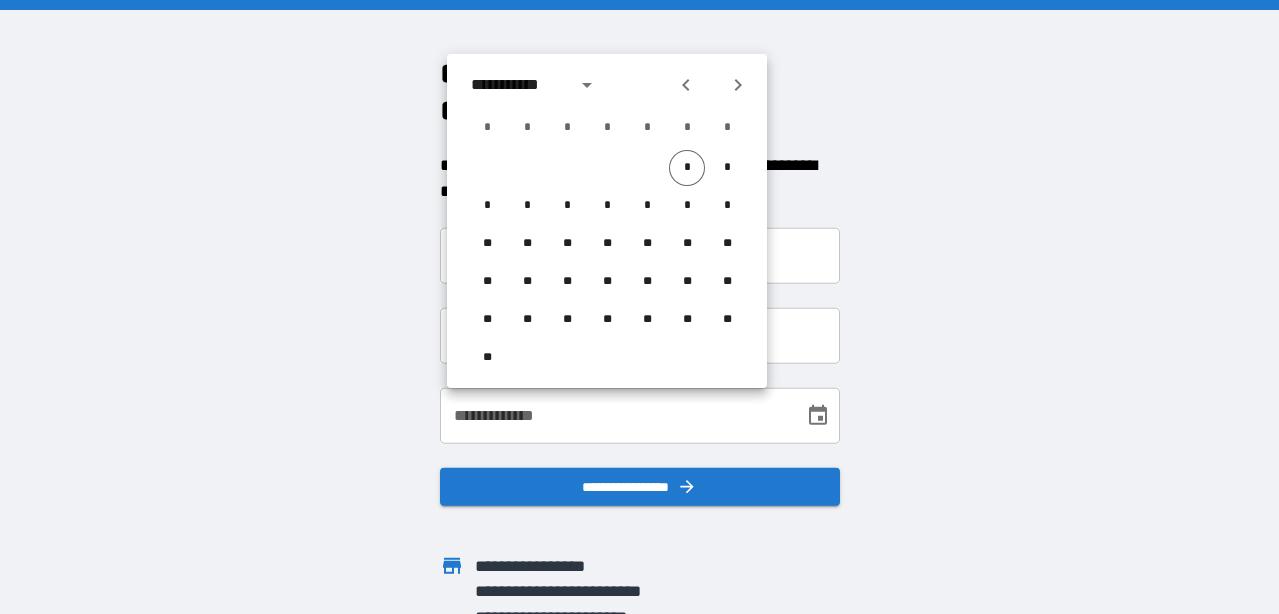 click 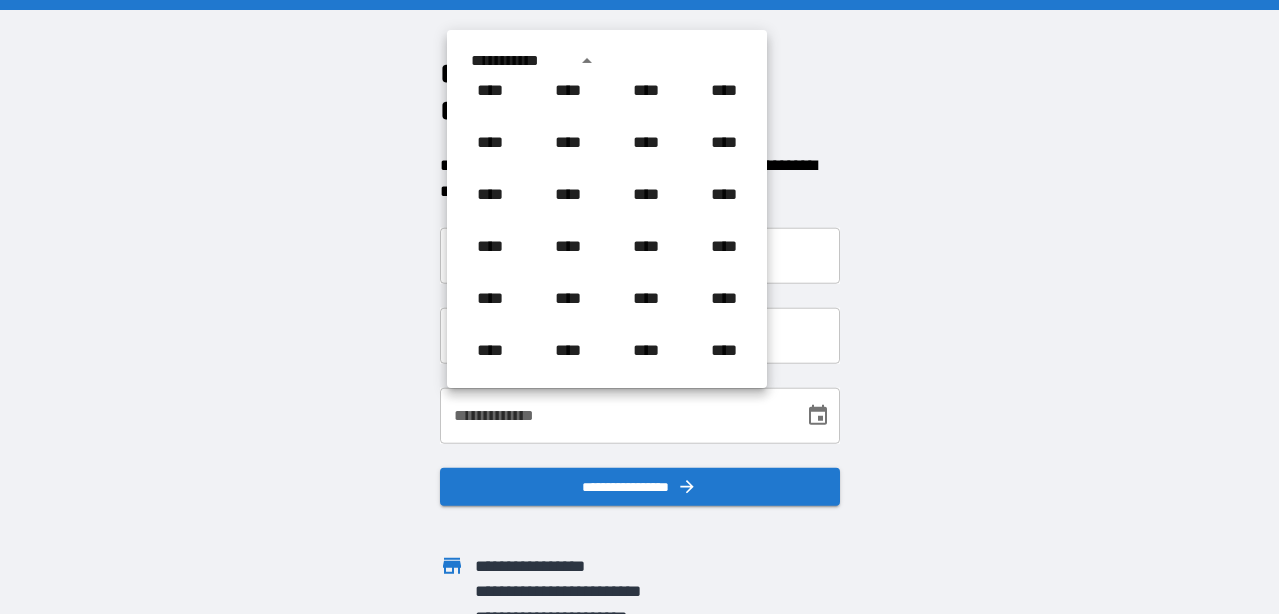 scroll, scrollTop: 1095, scrollLeft: 0, axis: vertical 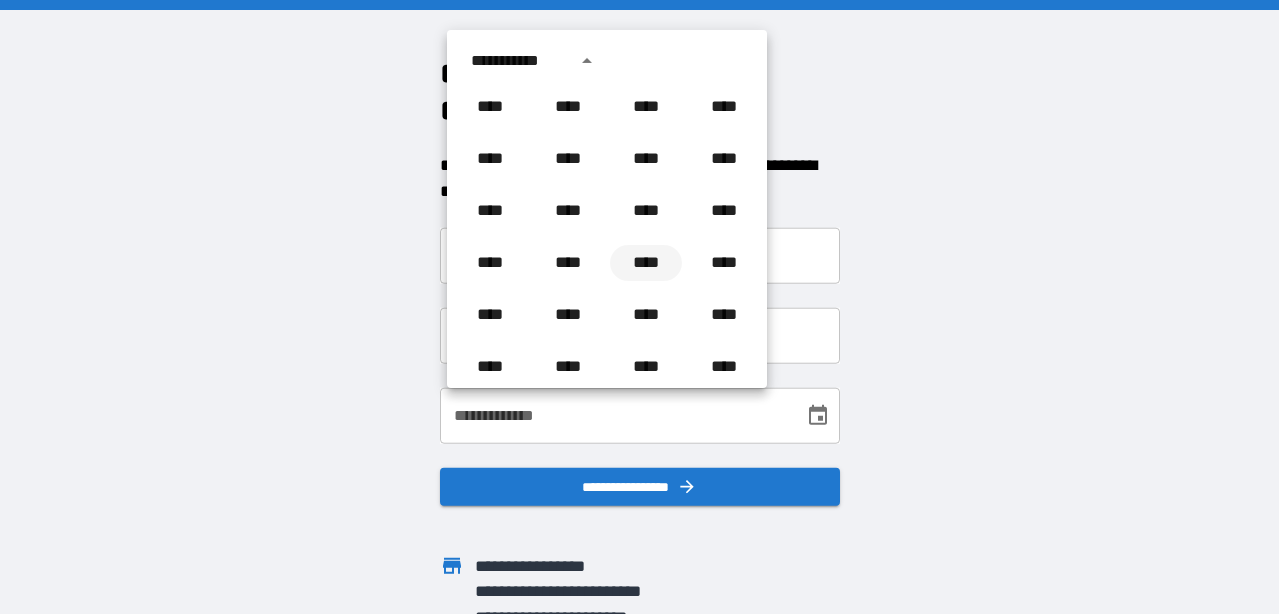 click on "****" at bounding box center (646, 263) 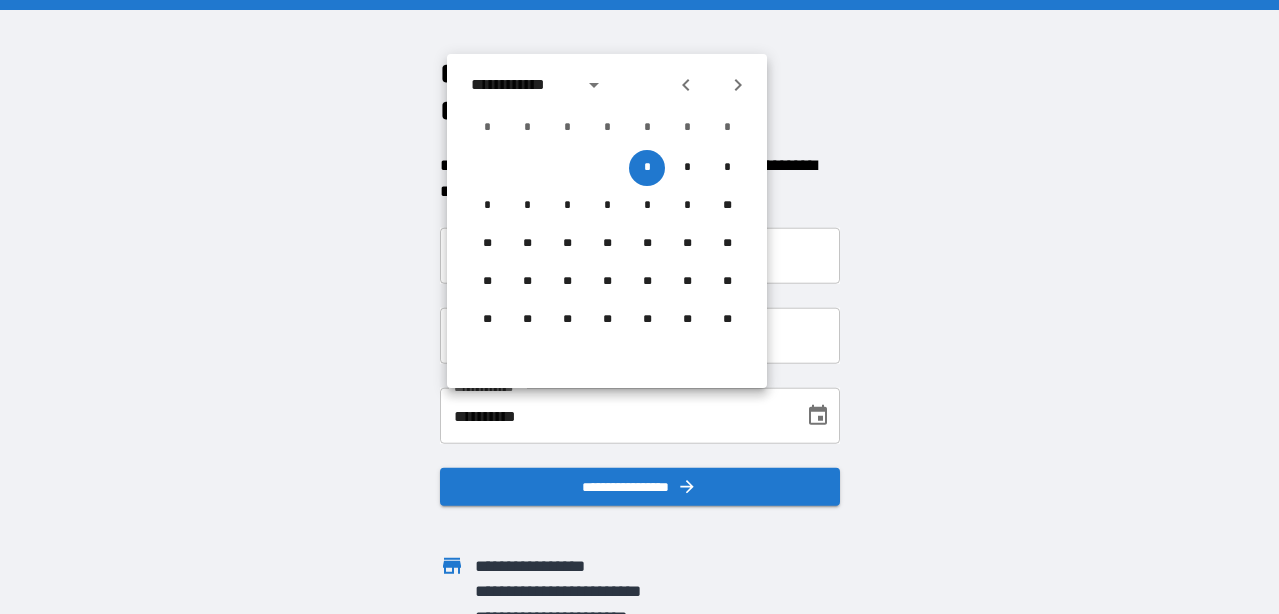 click on "**********" at bounding box center [521, 85] 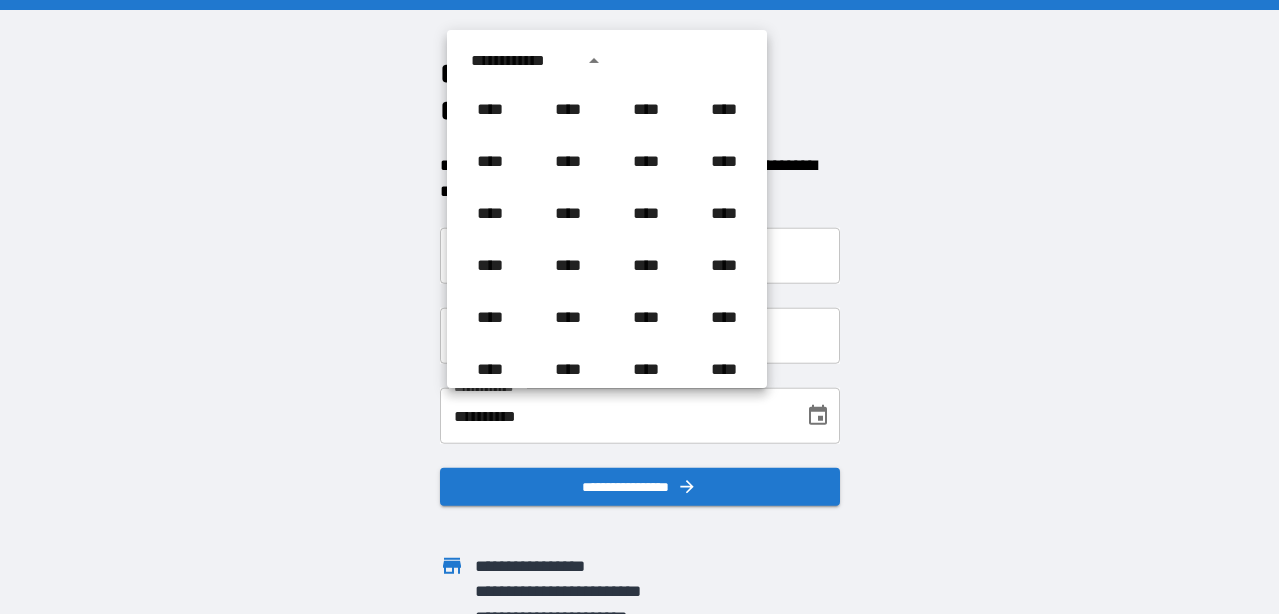 scroll, scrollTop: 1122, scrollLeft: 0, axis: vertical 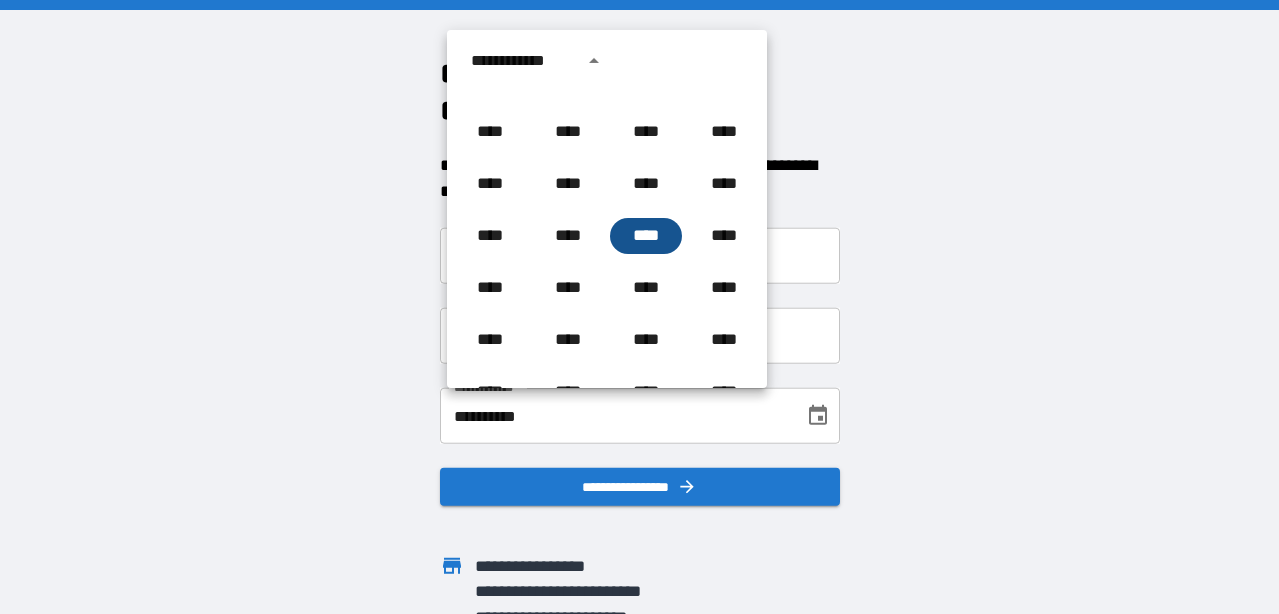click on "****" at bounding box center [646, 236] 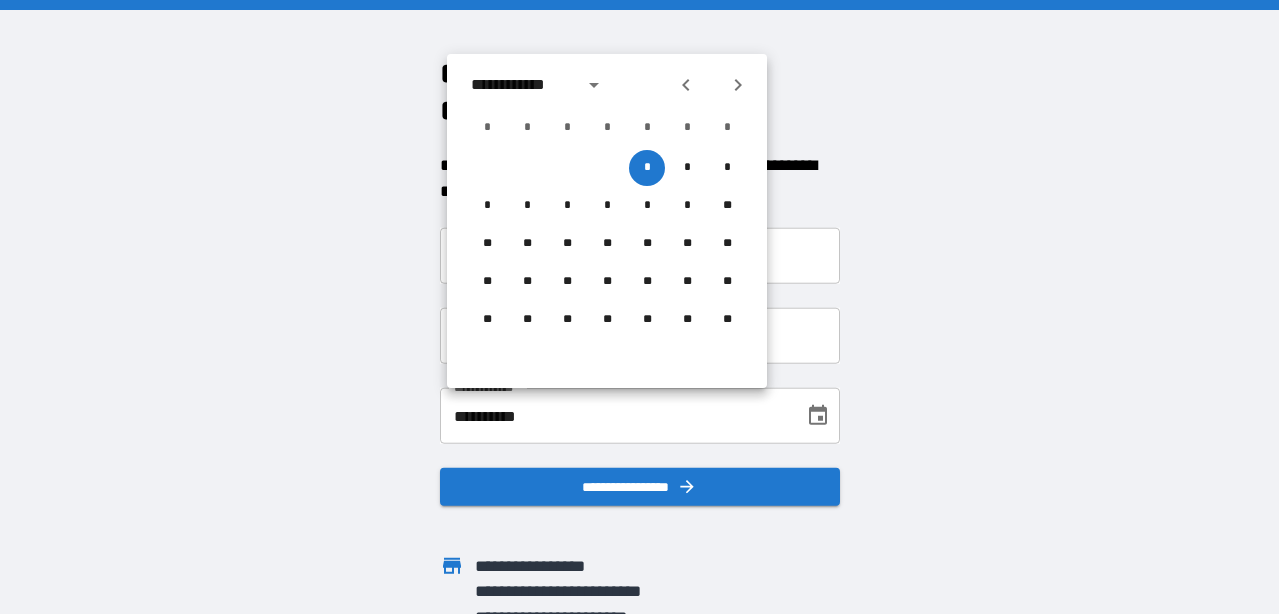 click 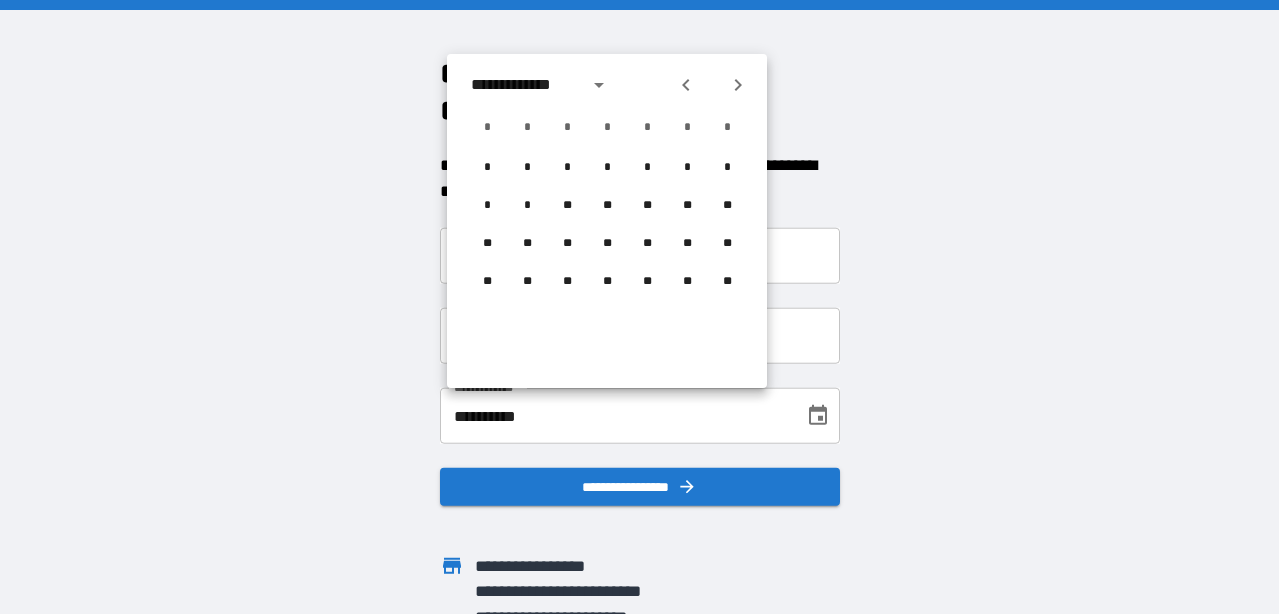 click 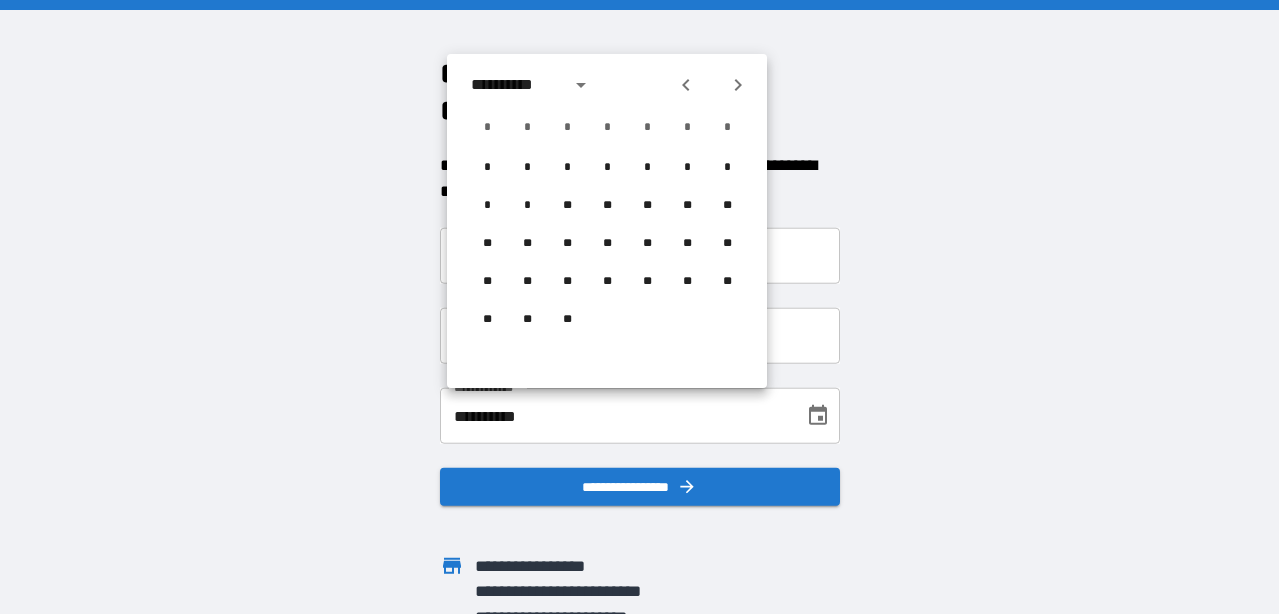 click 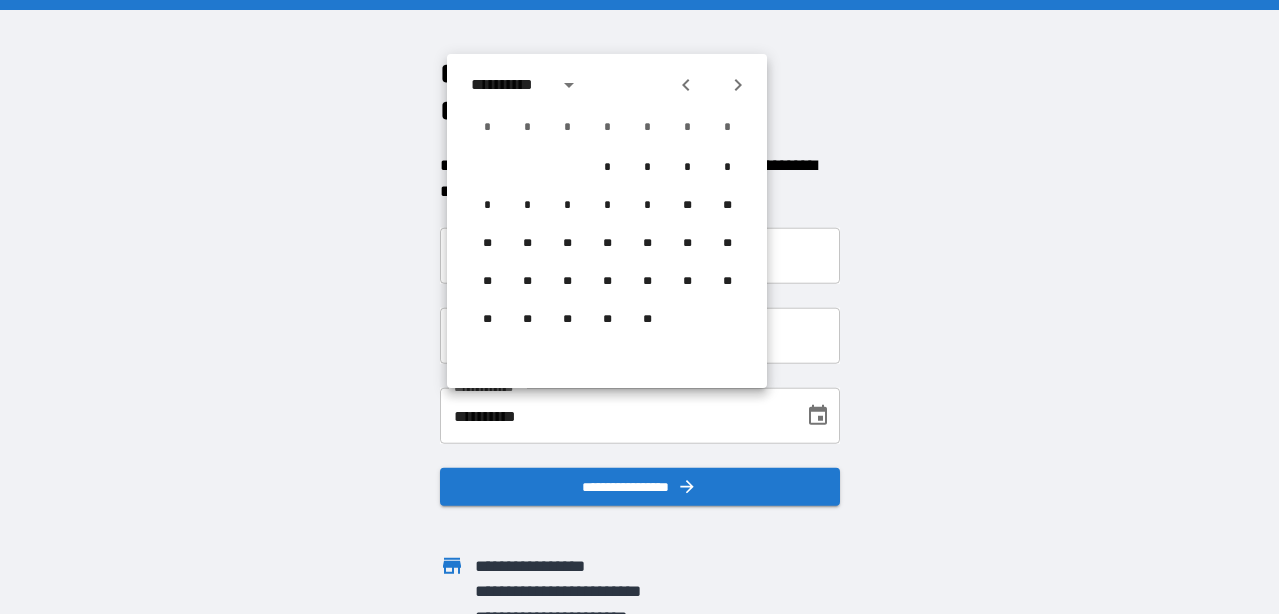 click 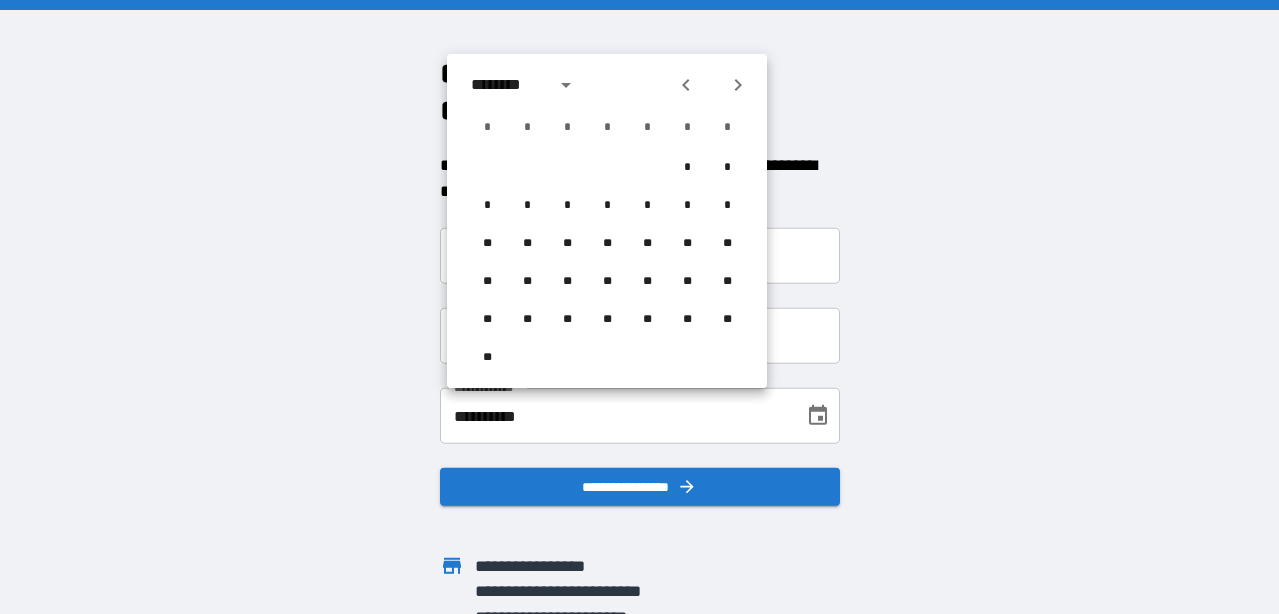 click 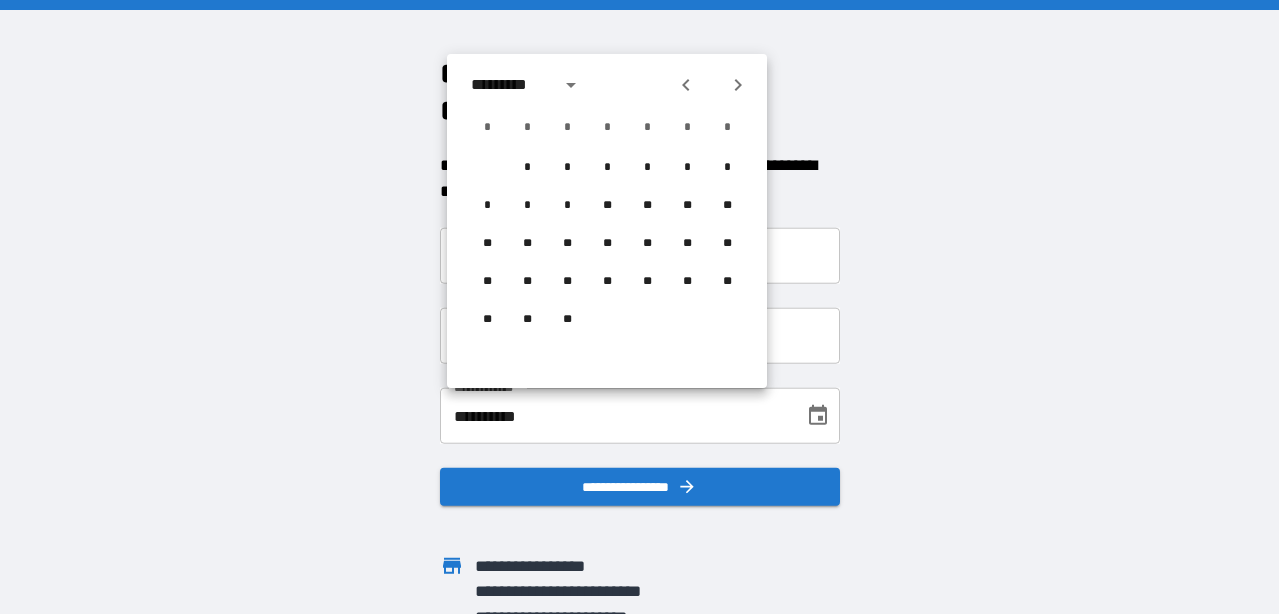 click 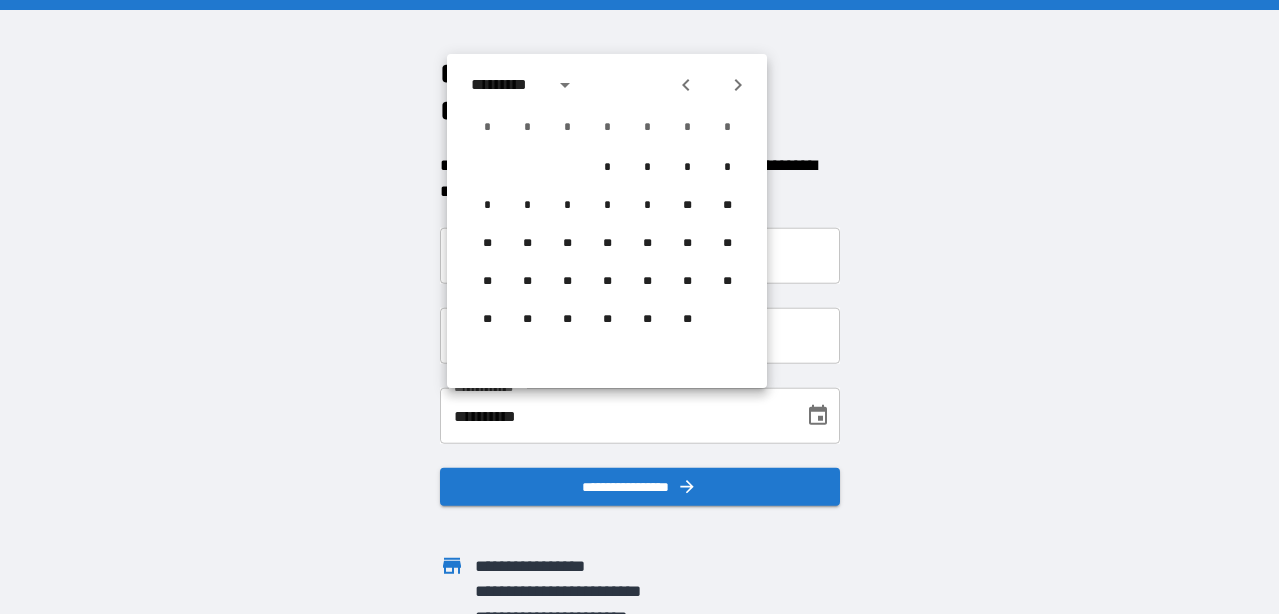 click 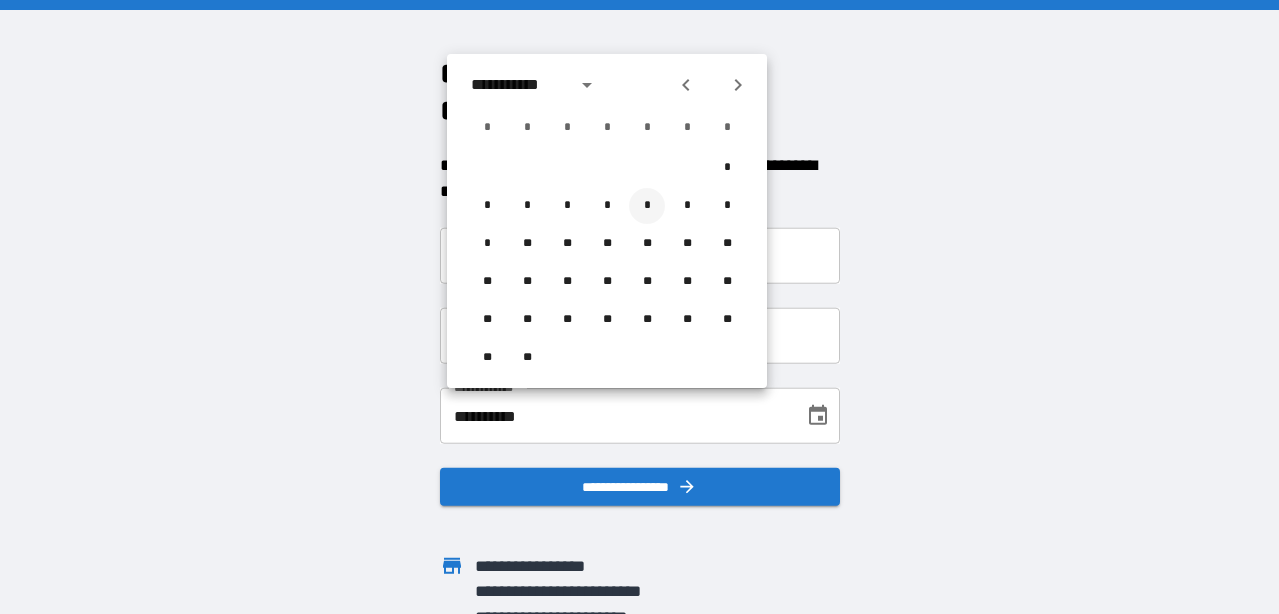 click on "*" at bounding box center (647, 206) 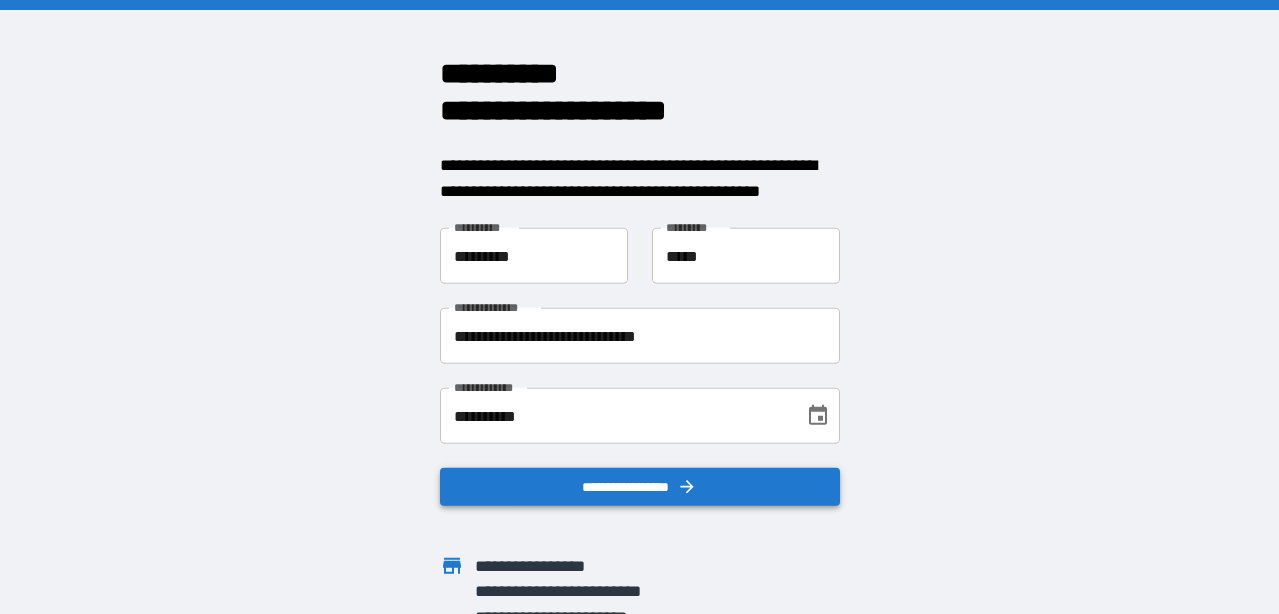 click on "**********" at bounding box center (640, 487) 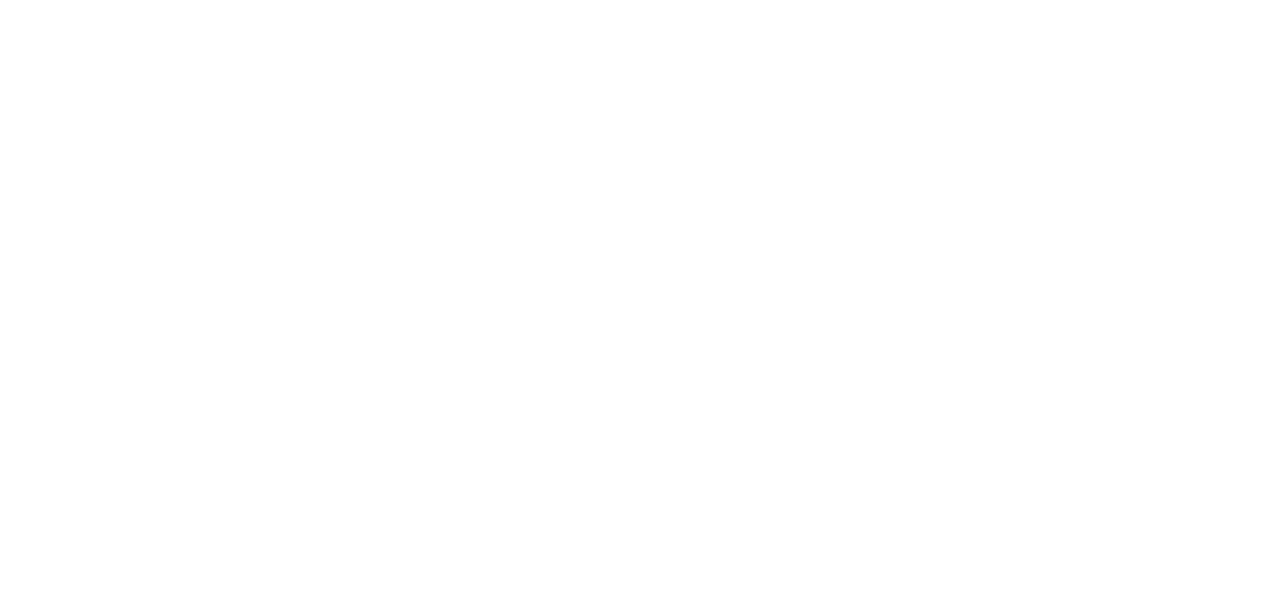 scroll, scrollTop: 0, scrollLeft: 0, axis: both 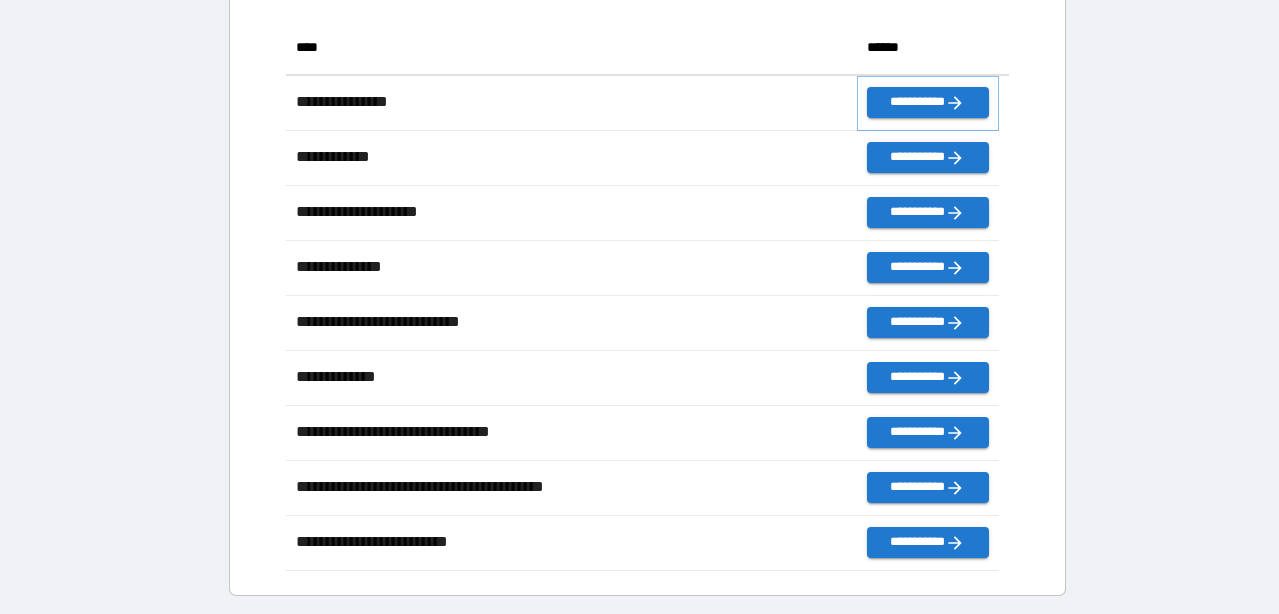 click on "**********" at bounding box center [928, 102] 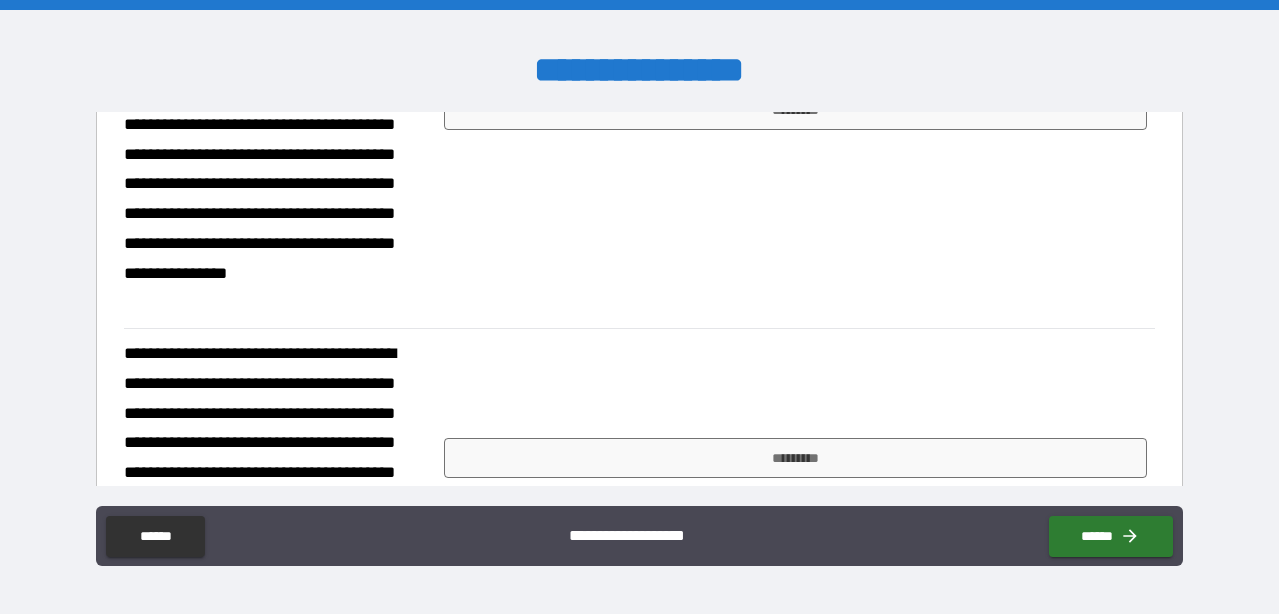 scroll, scrollTop: 466, scrollLeft: 0, axis: vertical 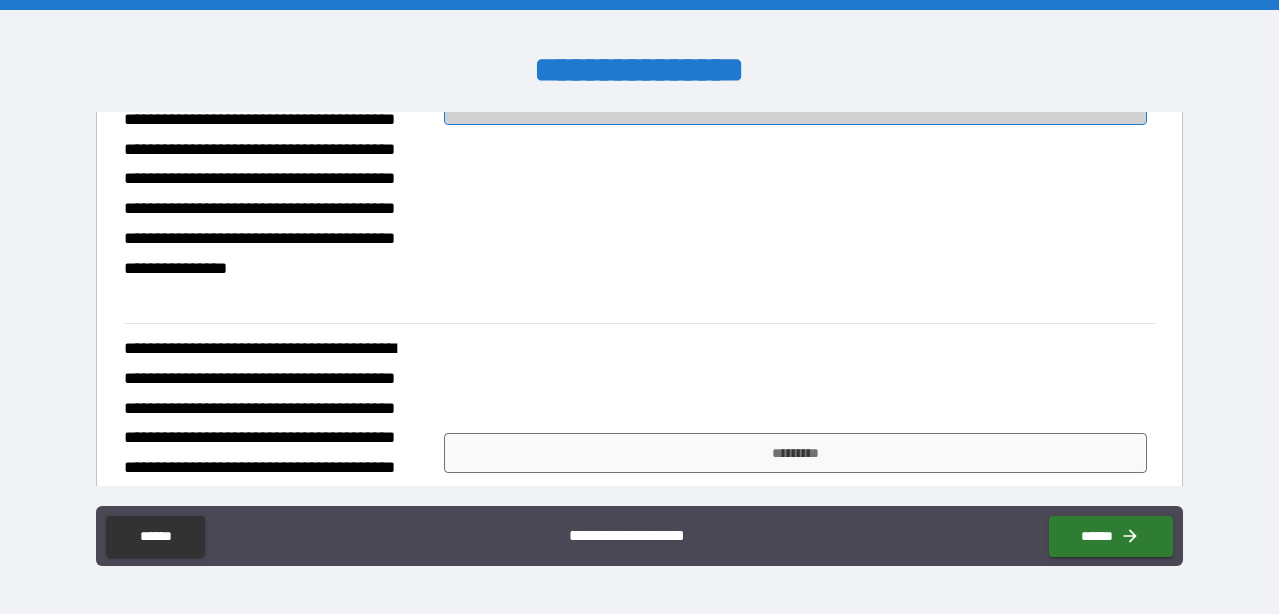 click on "*********" at bounding box center [795, 105] 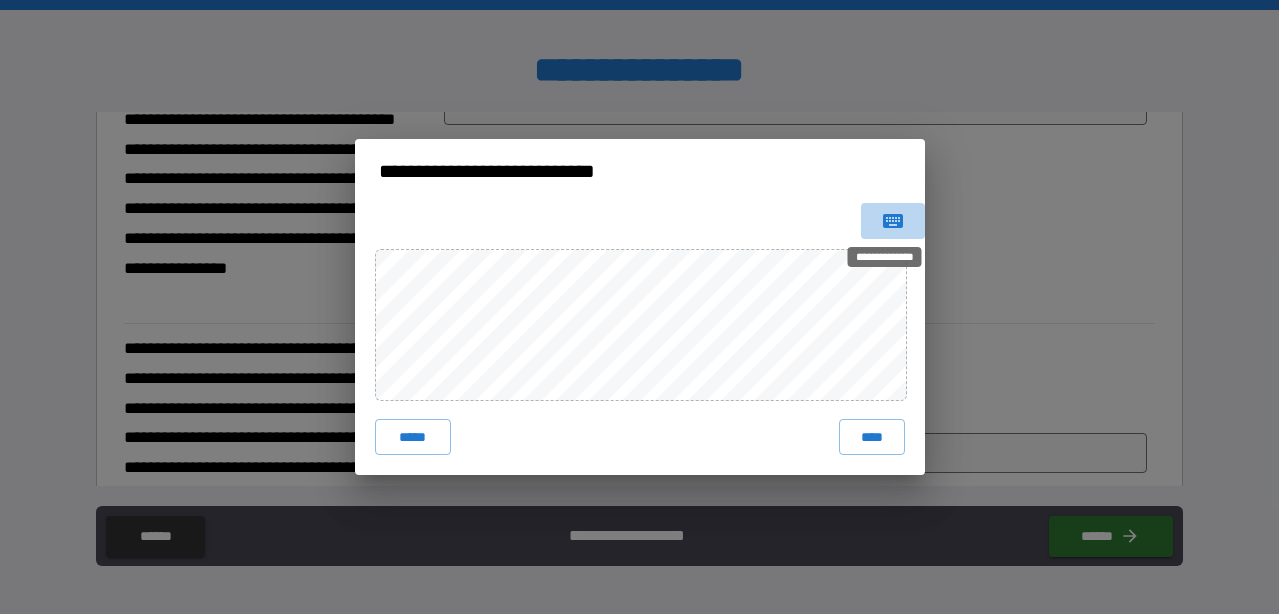 click 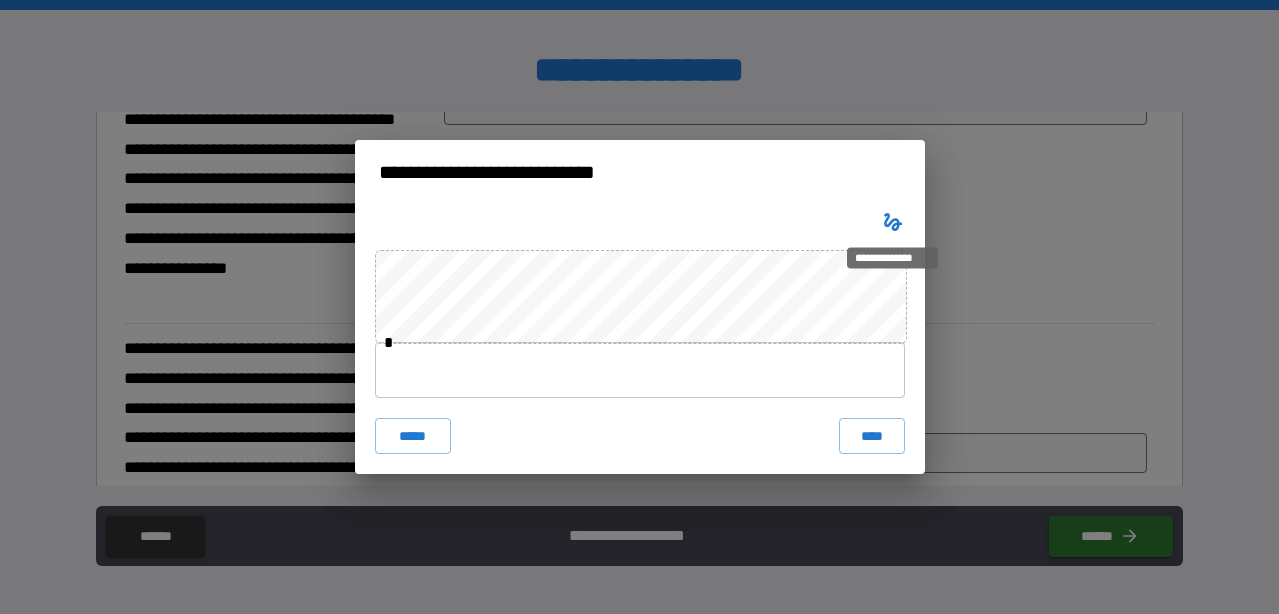 type 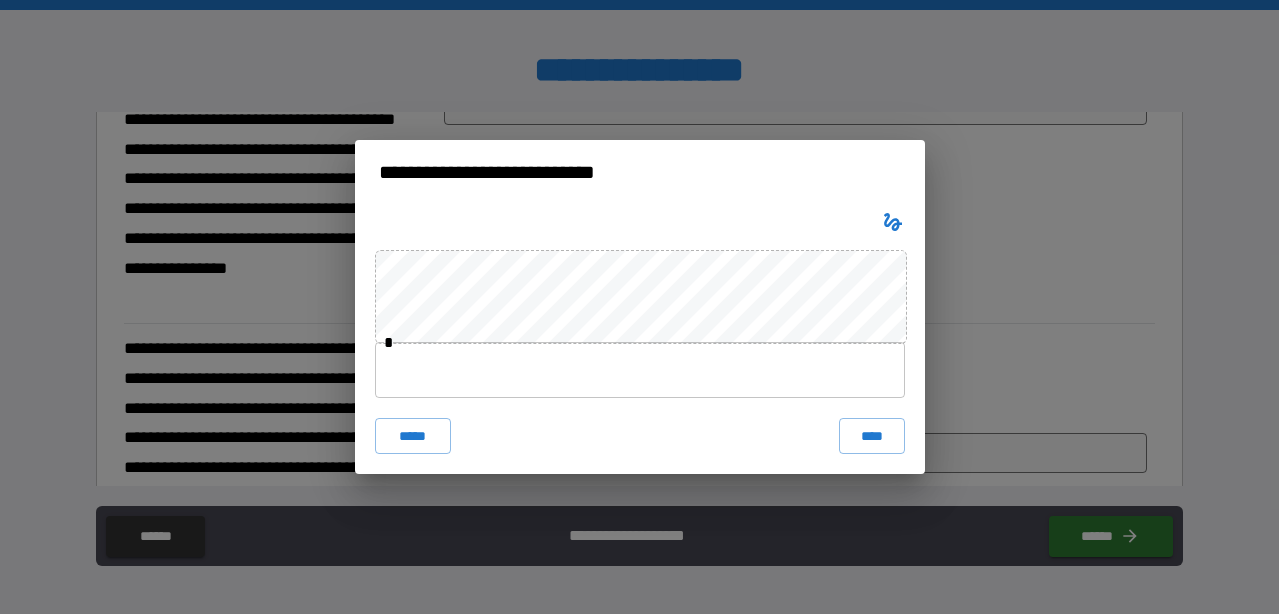 click 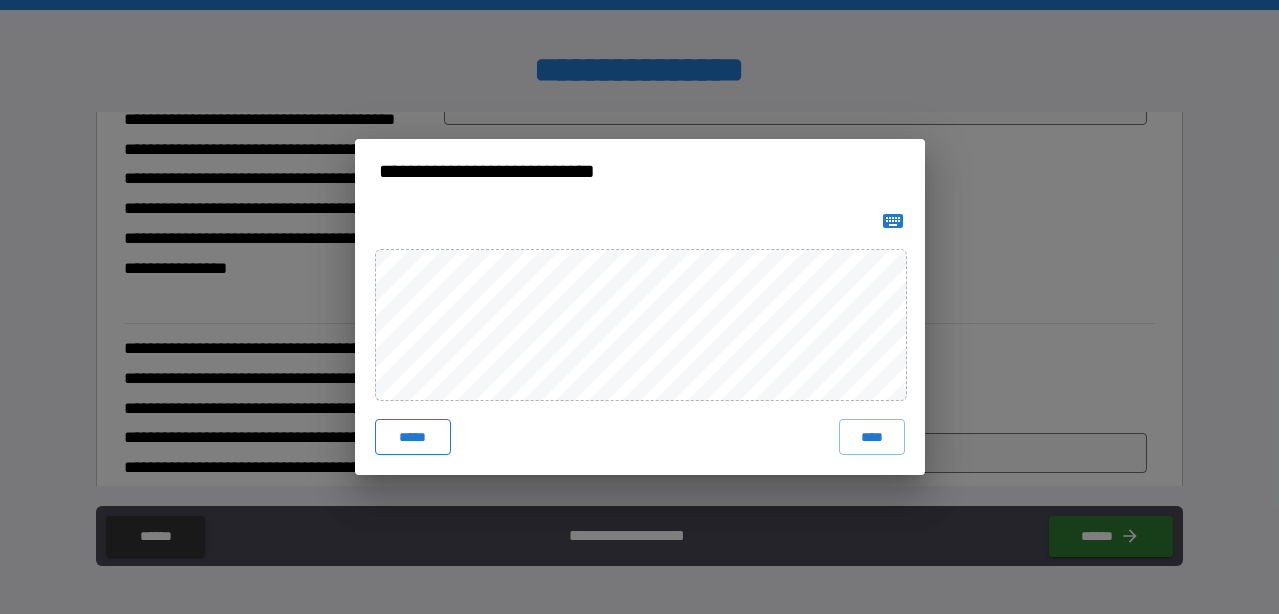 click on "*****" at bounding box center [413, 437] 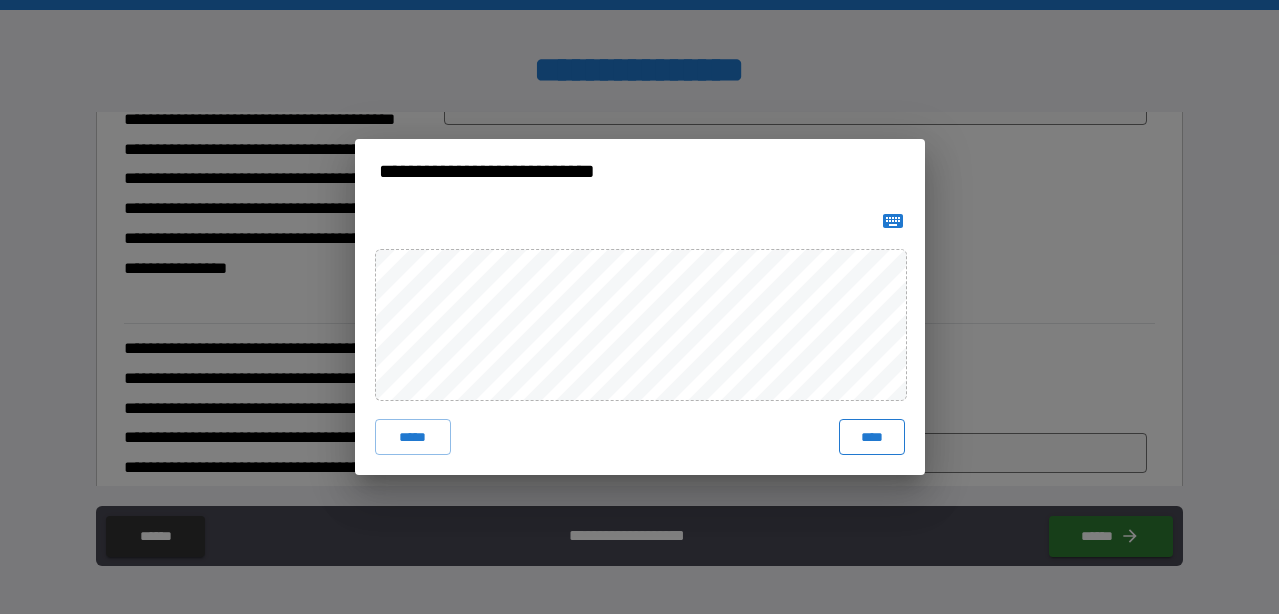 click on "****" at bounding box center [872, 437] 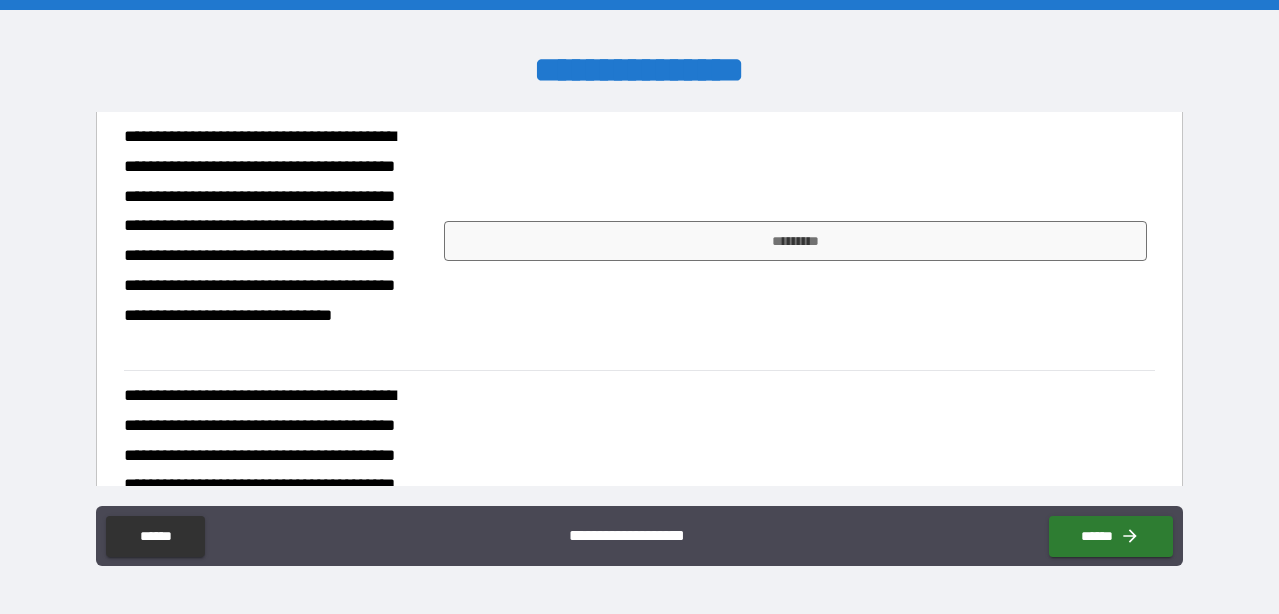 scroll, scrollTop: 689, scrollLeft: 0, axis: vertical 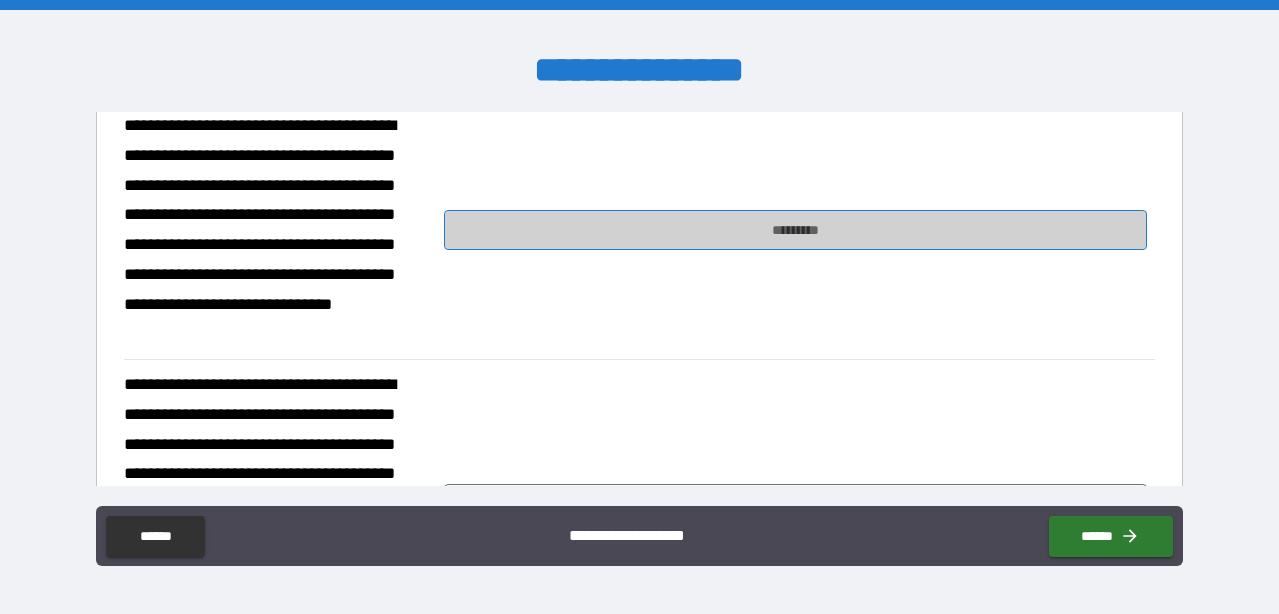 click on "*********" at bounding box center [795, 230] 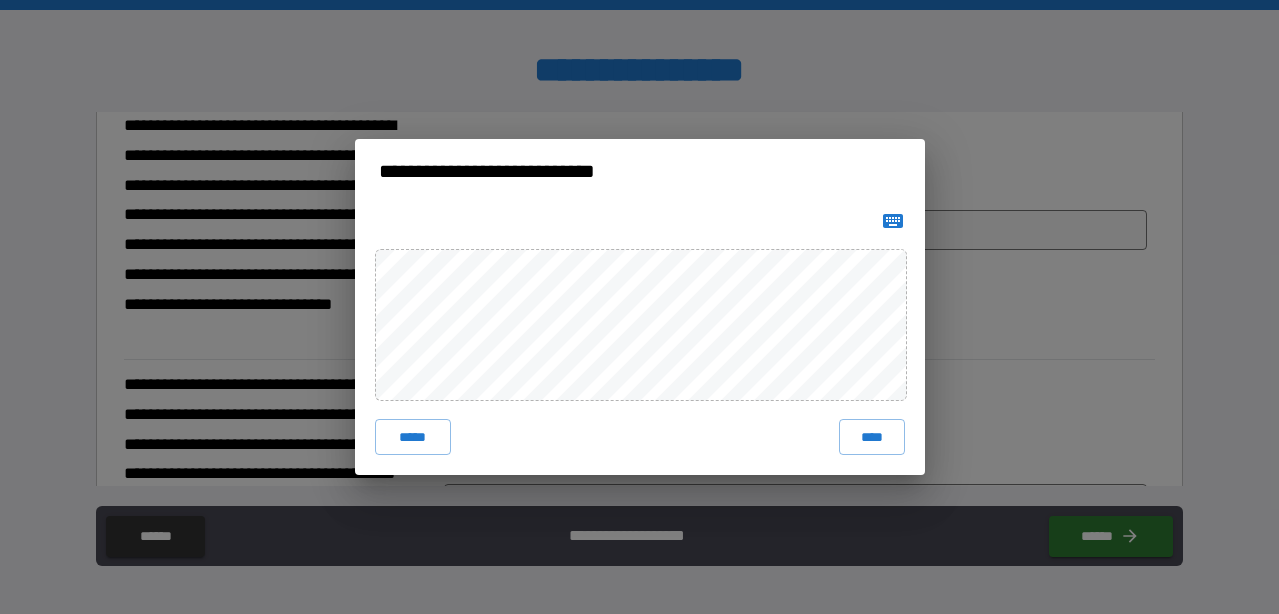 click on "***** ****" at bounding box center [640, 339] 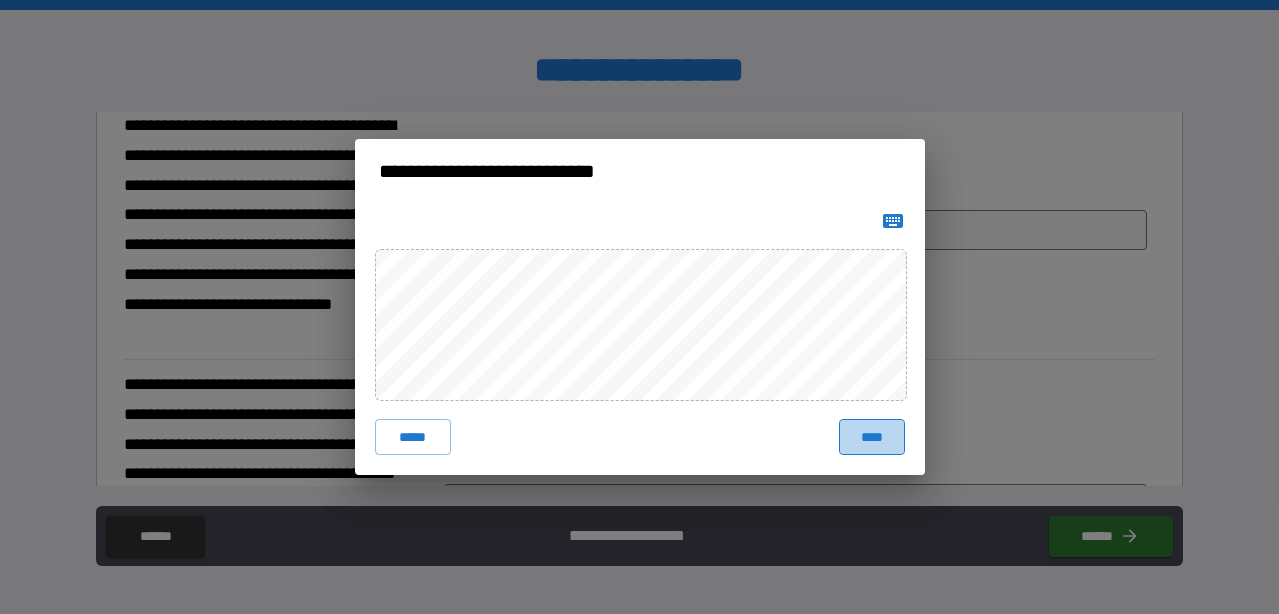 click on "****" at bounding box center [872, 437] 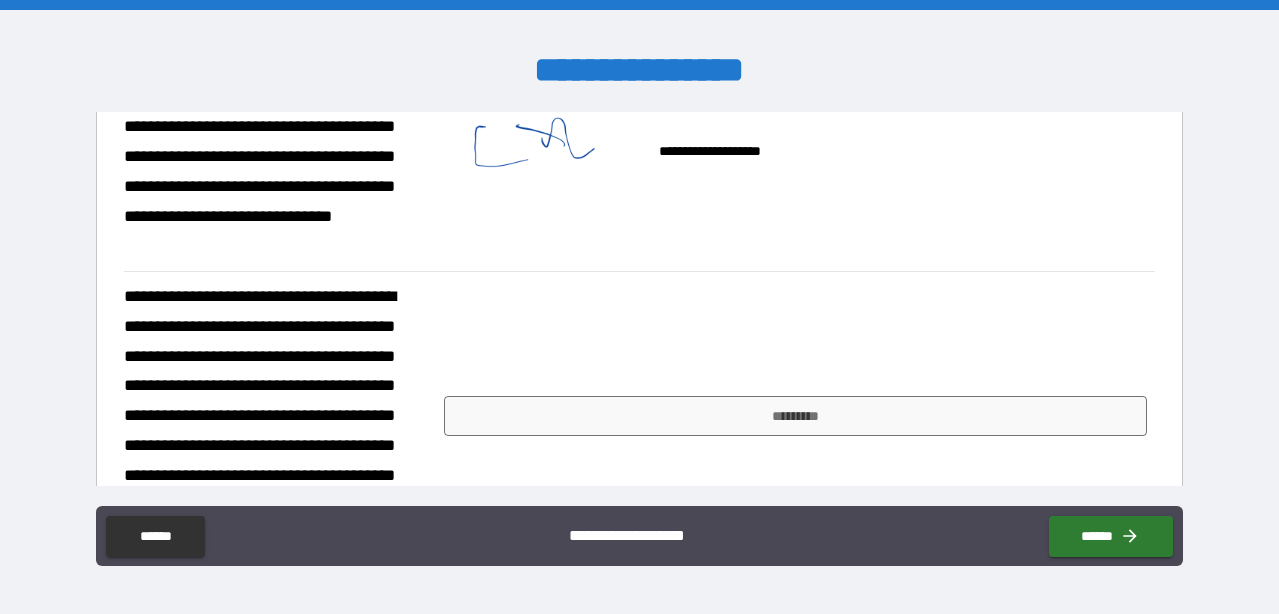 scroll, scrollTop: 922, scrollLeft: 0, axis: vertical 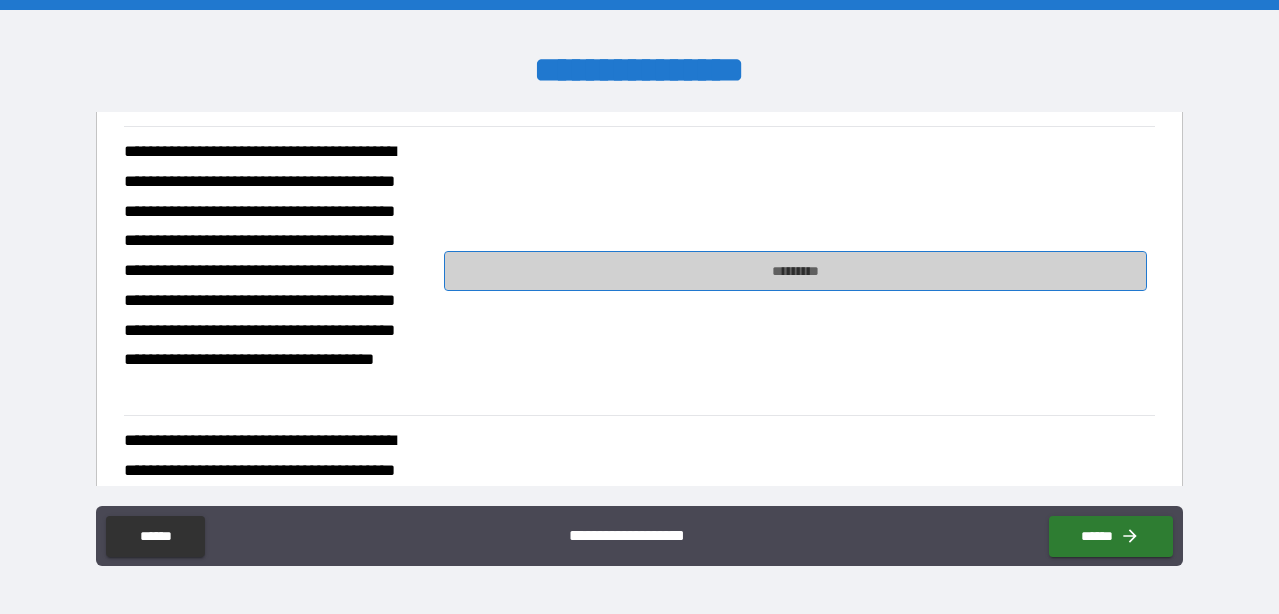 click on "*********" at bounding box center (795, 271) 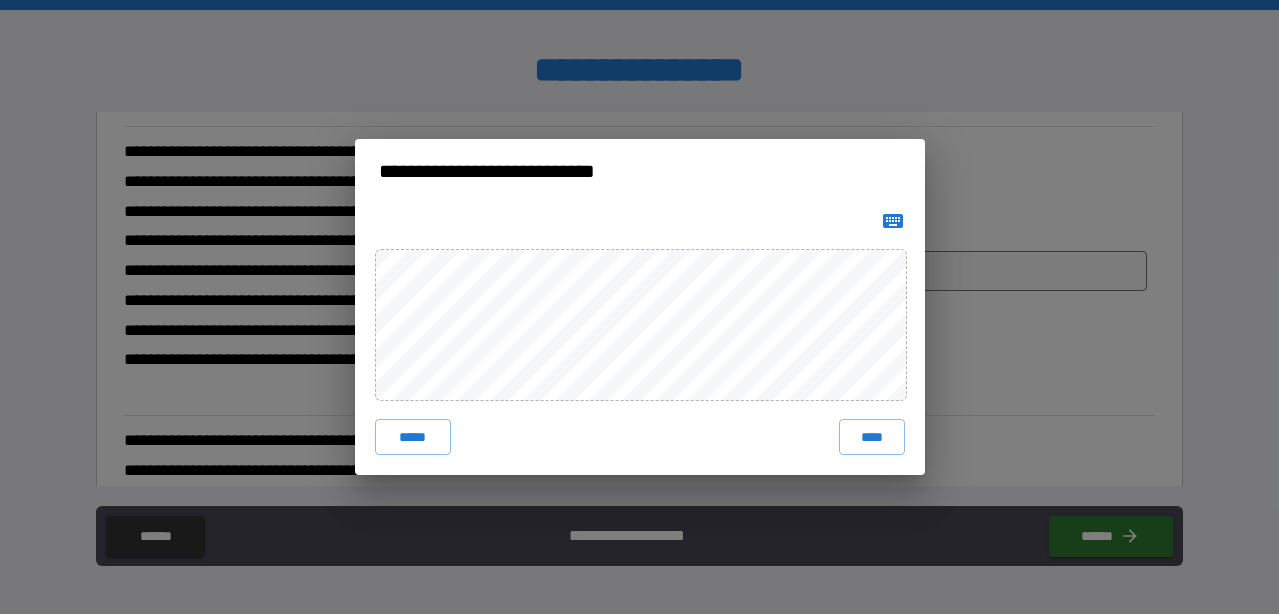 click on "***** ****" at bounding box center (640, 339) 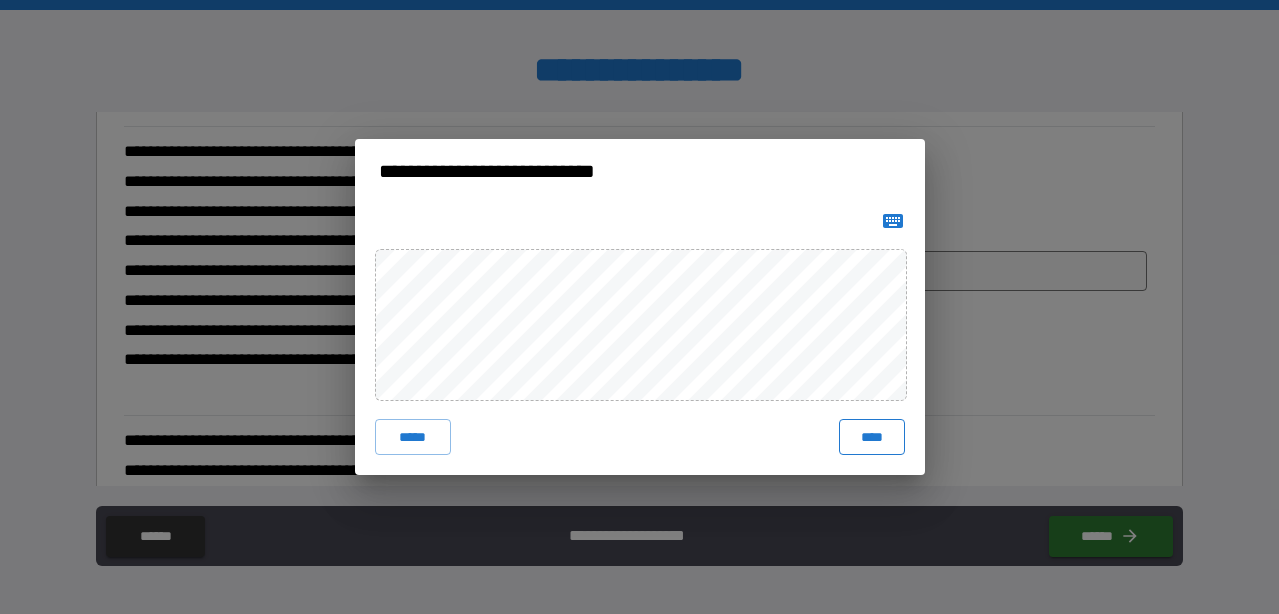 click on "****" at bounding box center [872, 437] 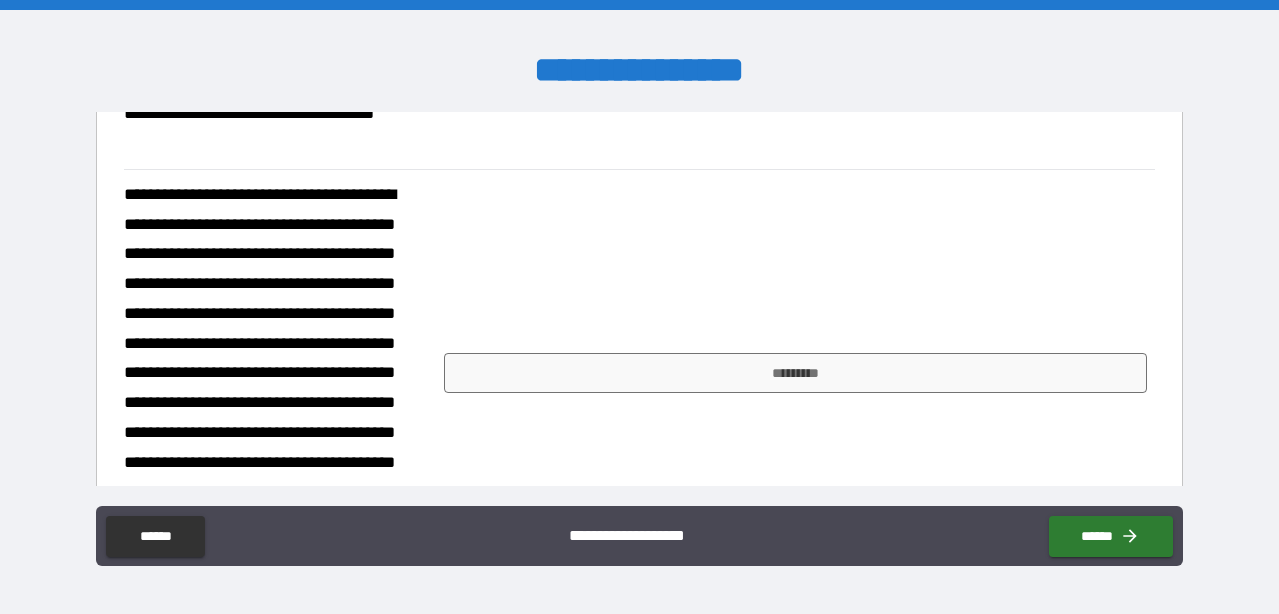 scroll, scrollTop: 1223, scrollLeft: 0, axis: vertical 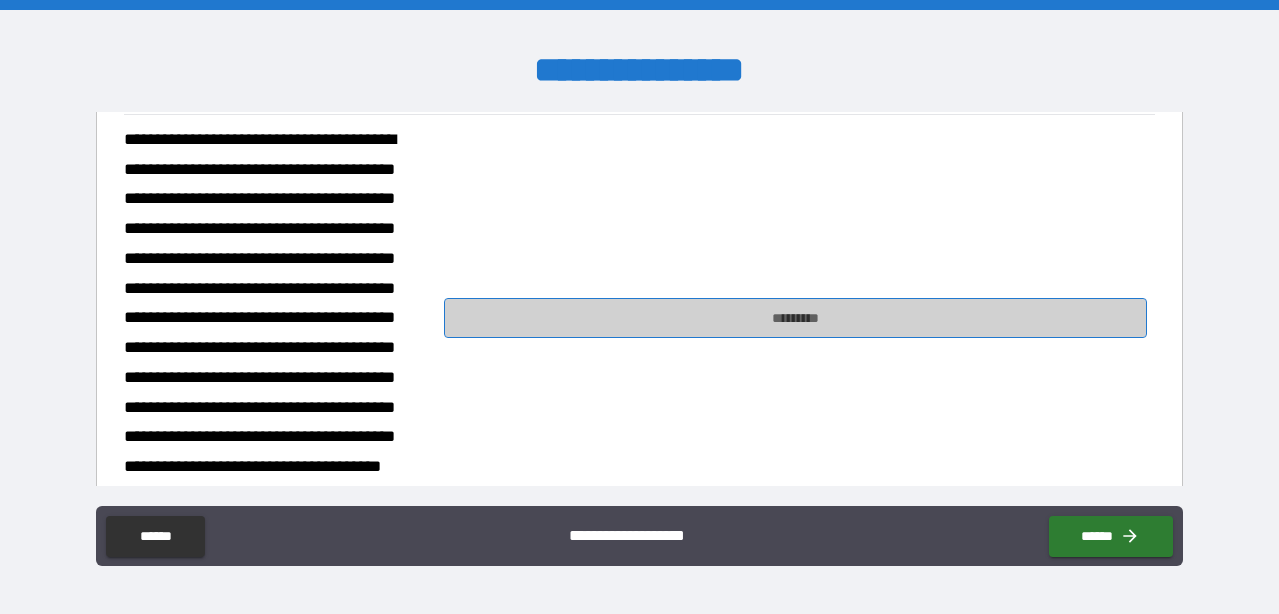 click on "*********" at bounding box center (795, 318) 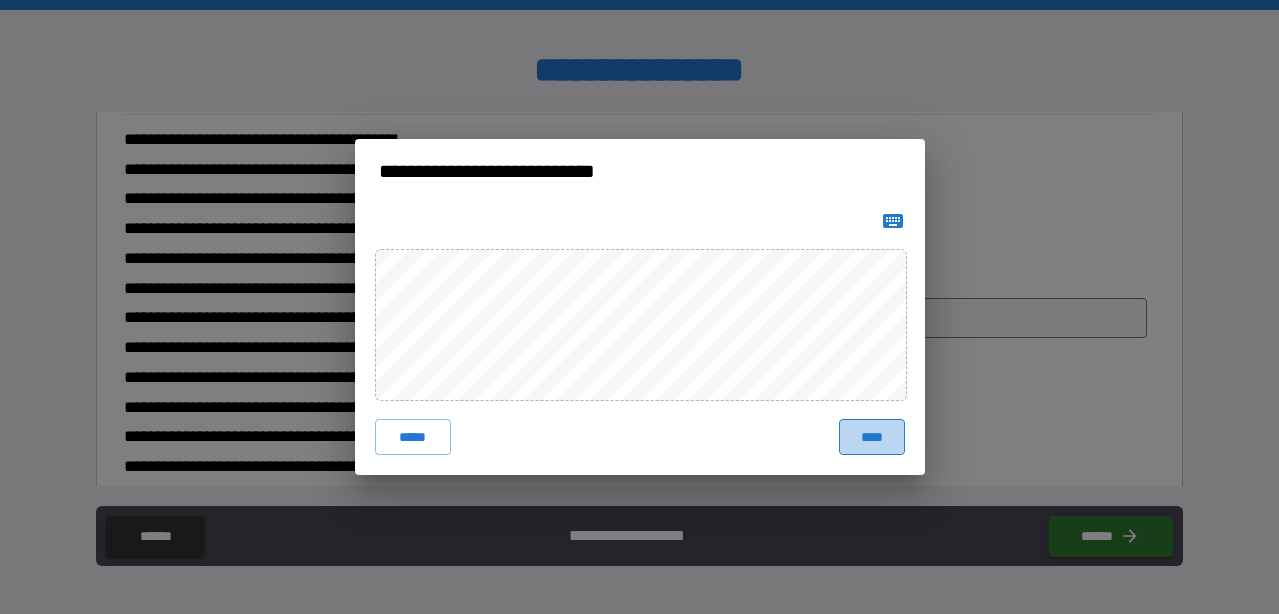 click on "****" at bounding box center [872, 437] 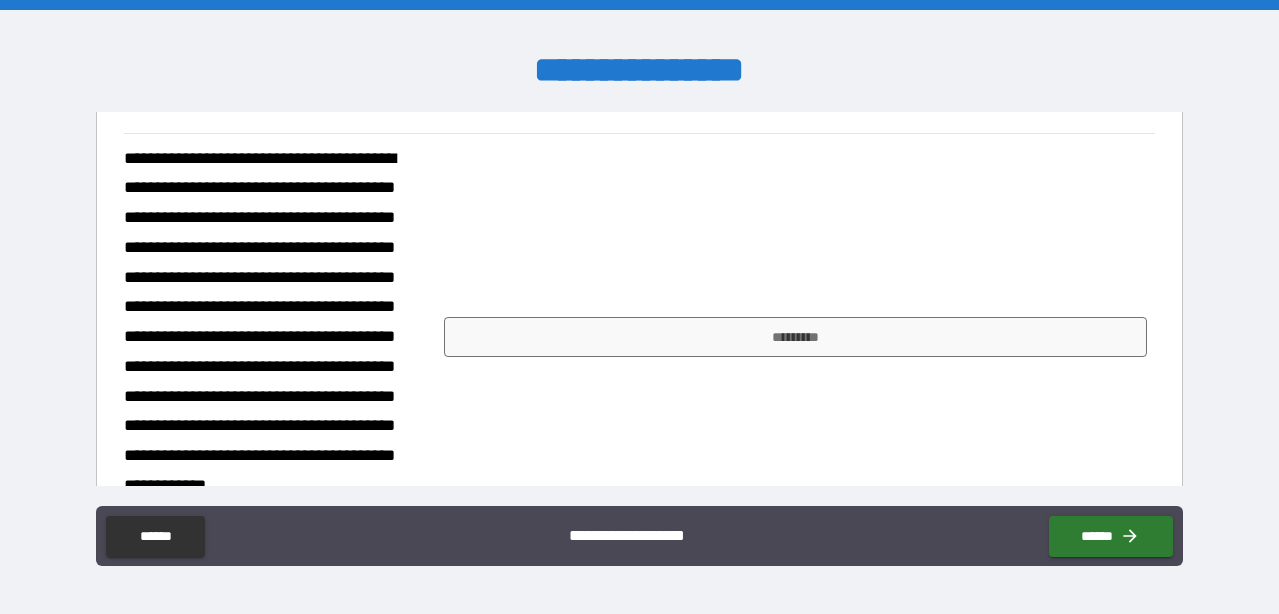 scroll, scrollTop: 1620, scrollLeft: 0, axis: vertical 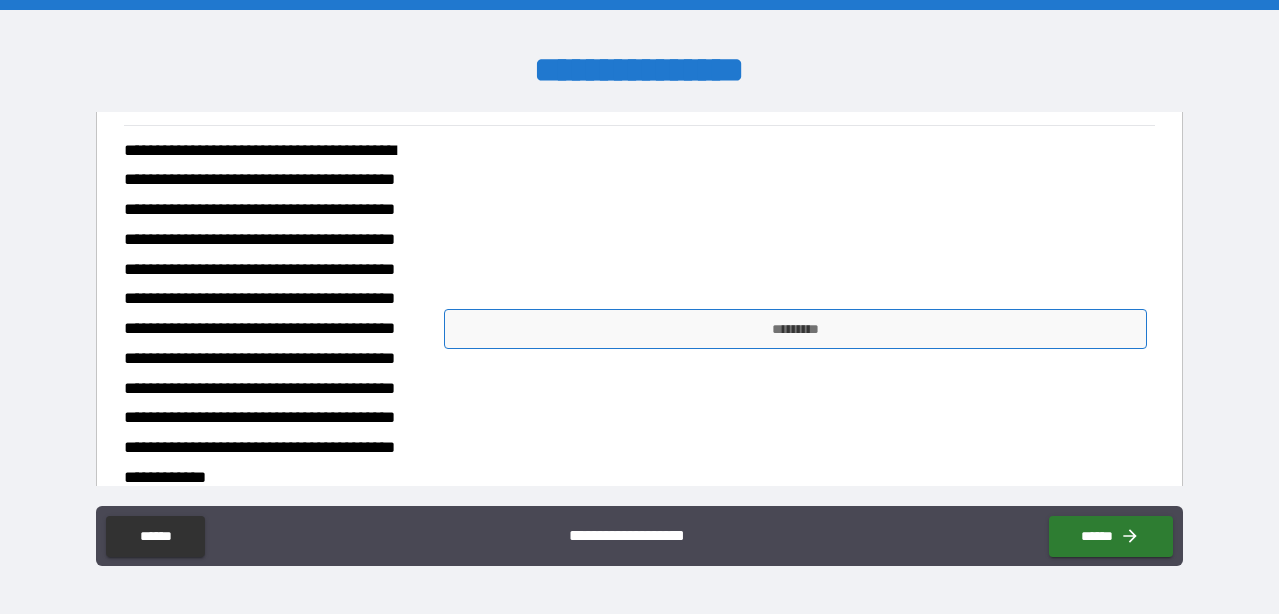 click on "*********" at bounding box center [795, 329] 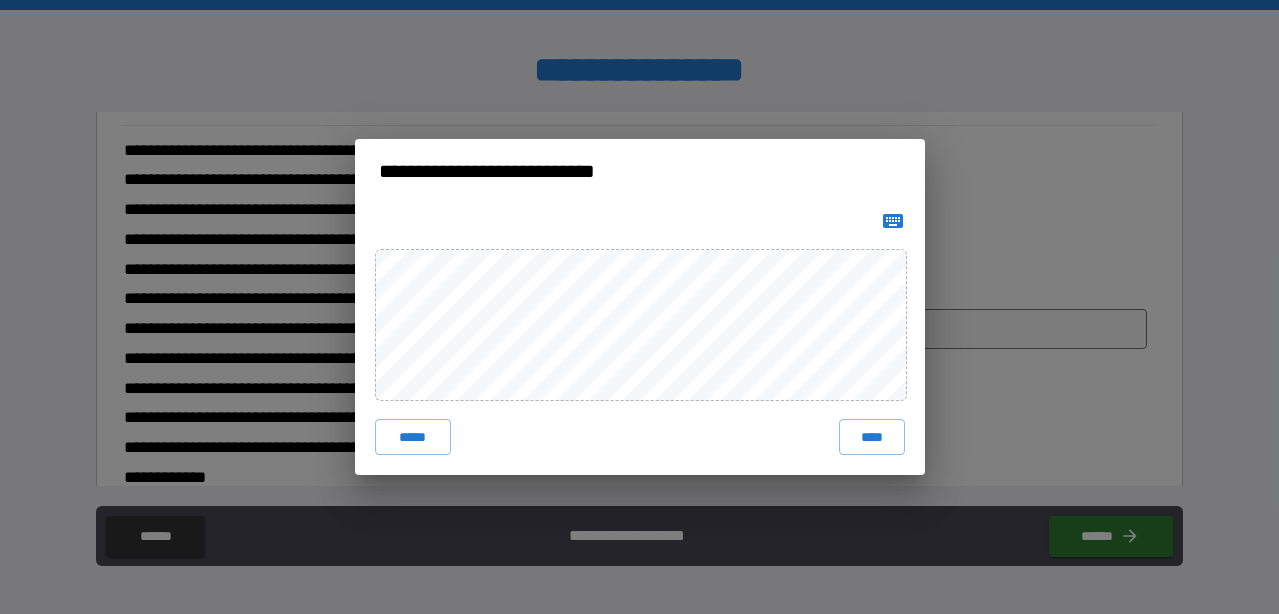 click on "***** ****" at bounding box center (640, 339) 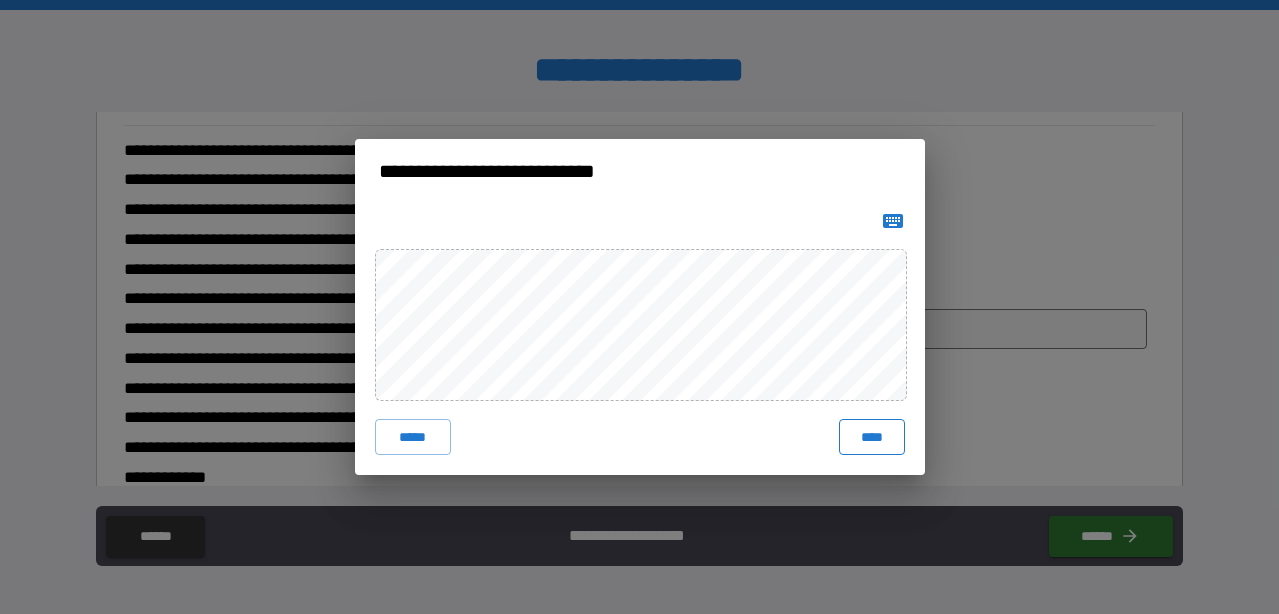 click on "****" at bounding box center [872, 437] 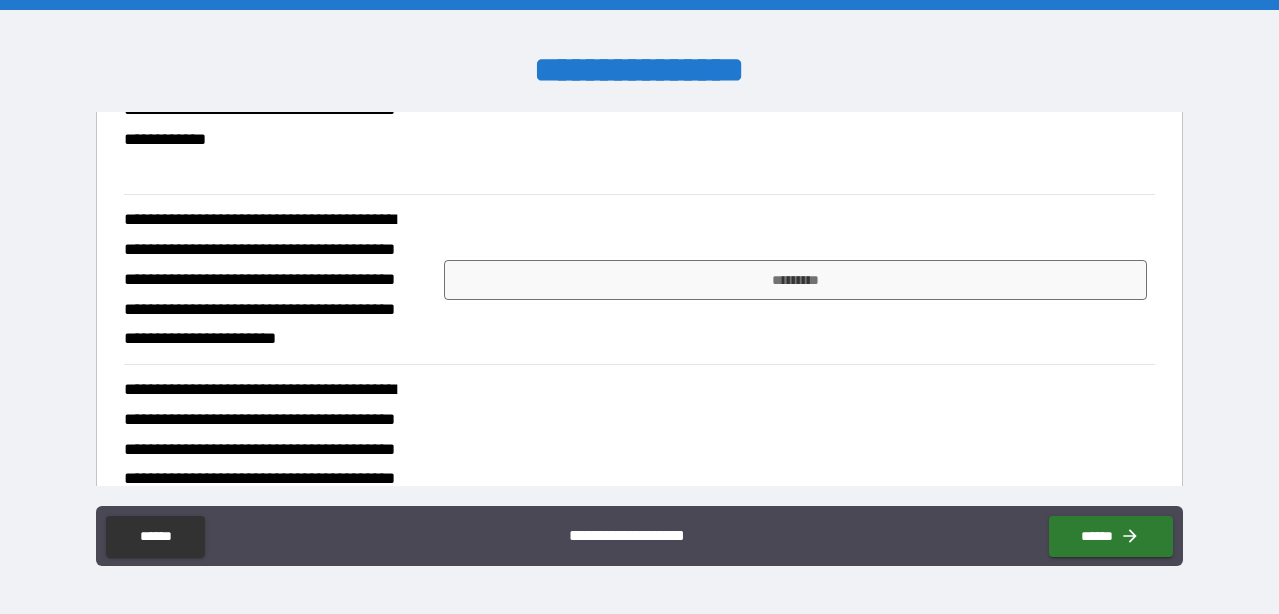 scroll, scrollTop: 1982, scrollLeft: 0, axis: vertical 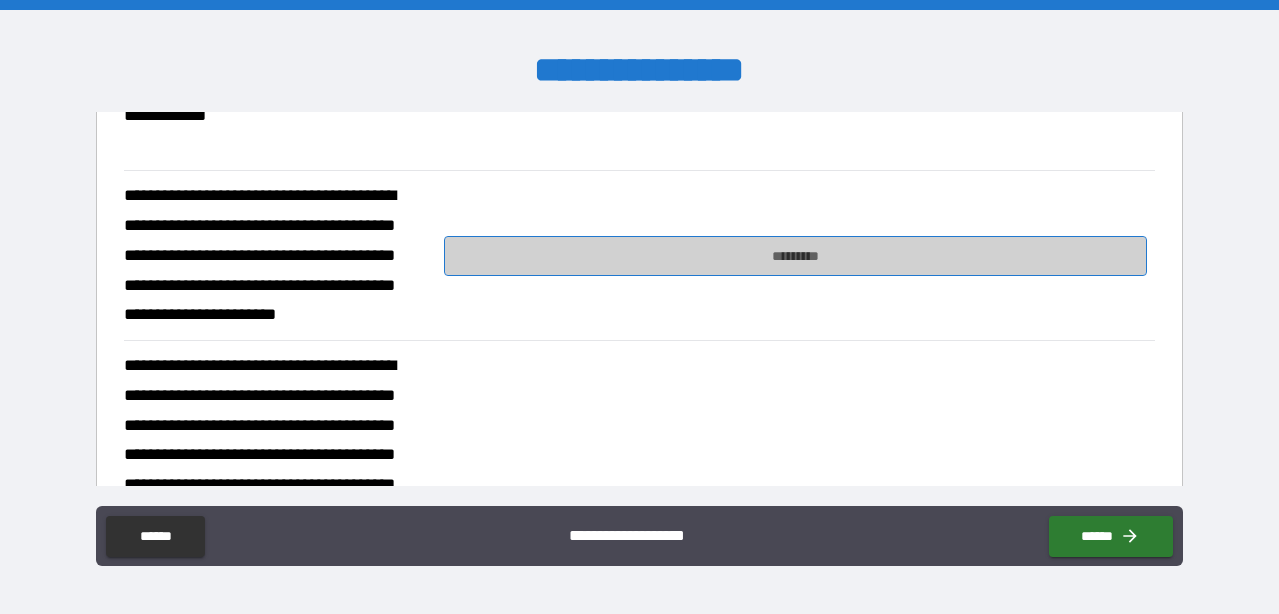 click on "*********" at bounding box center [795, 256] 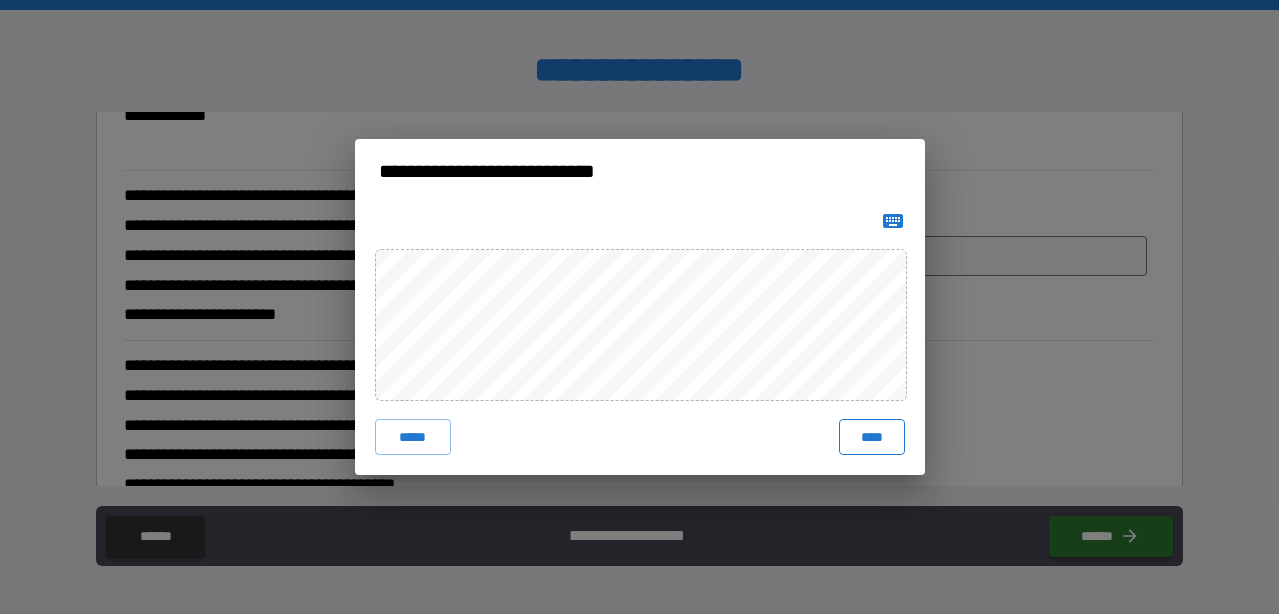 click on "****" at bounding box center [872, 437] 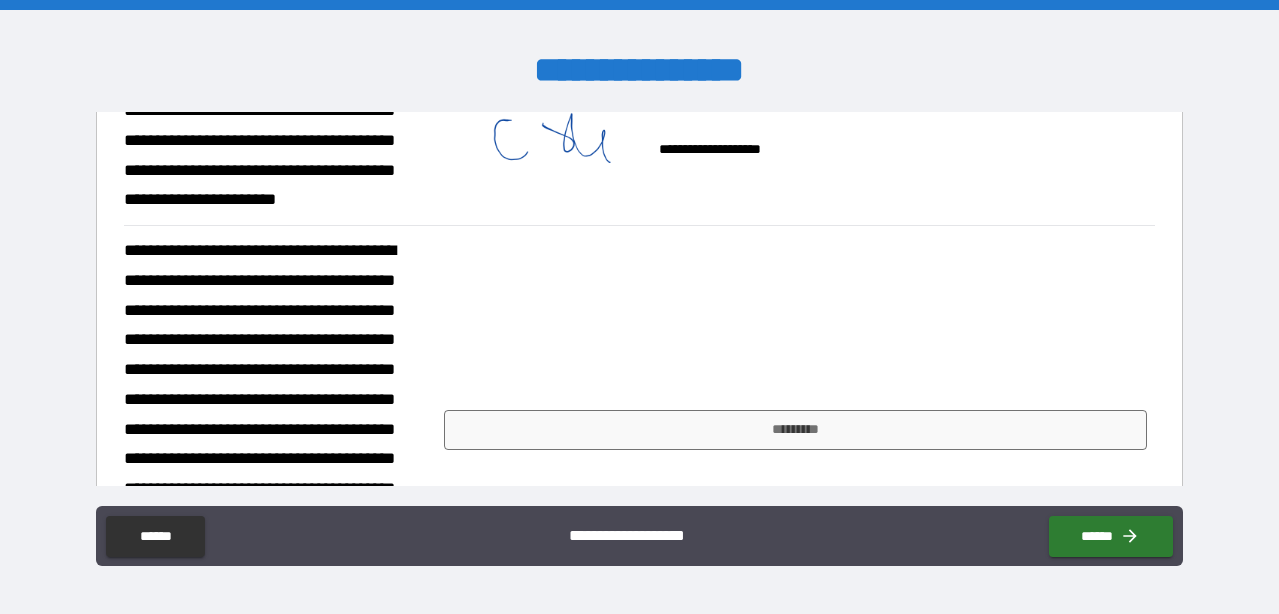 scroll, scrollTop: 2446, scrollLeft: 0, axis: vertical 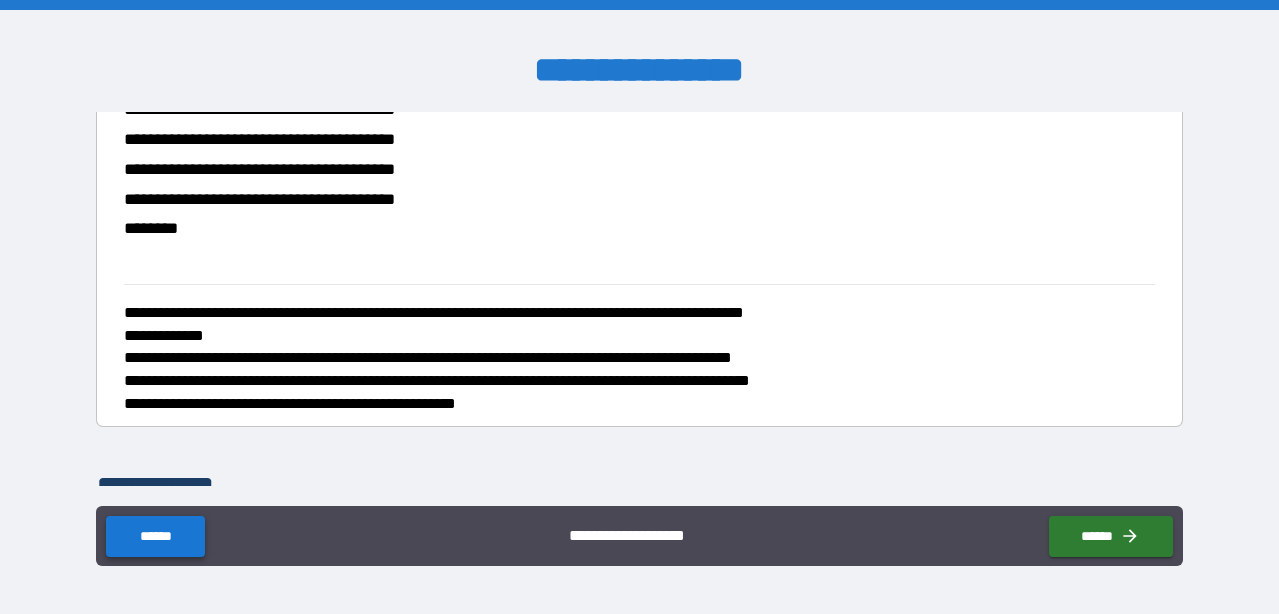 click on "******" at bounding box center [155, 536] 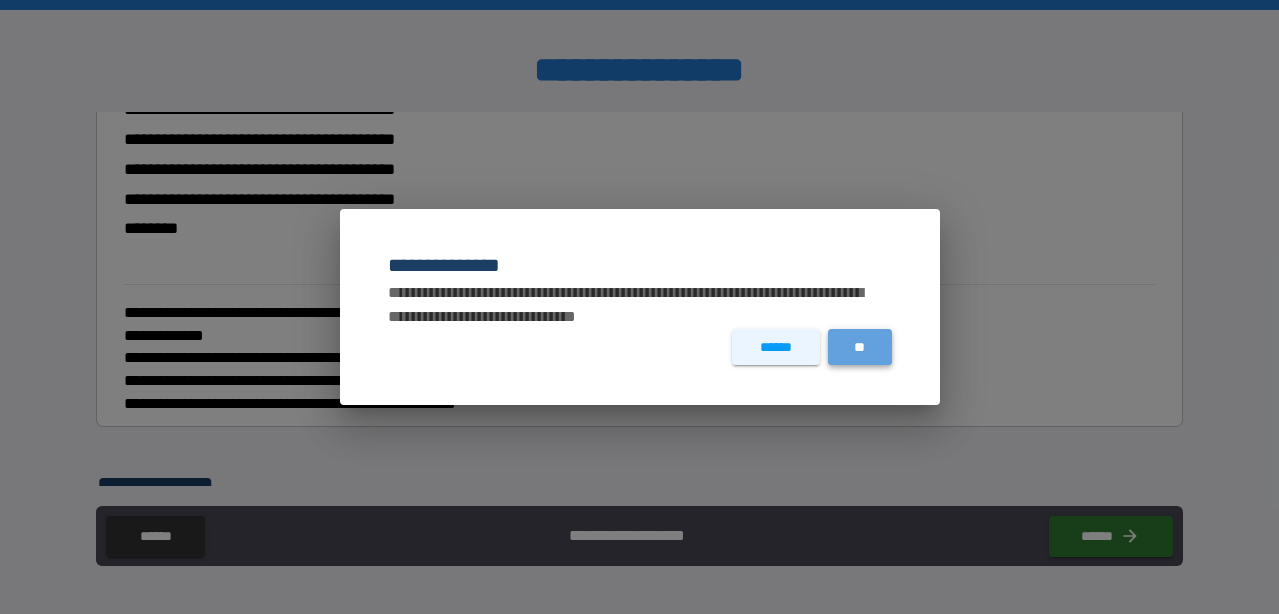 click on "**" at bounding box center [860, 347] 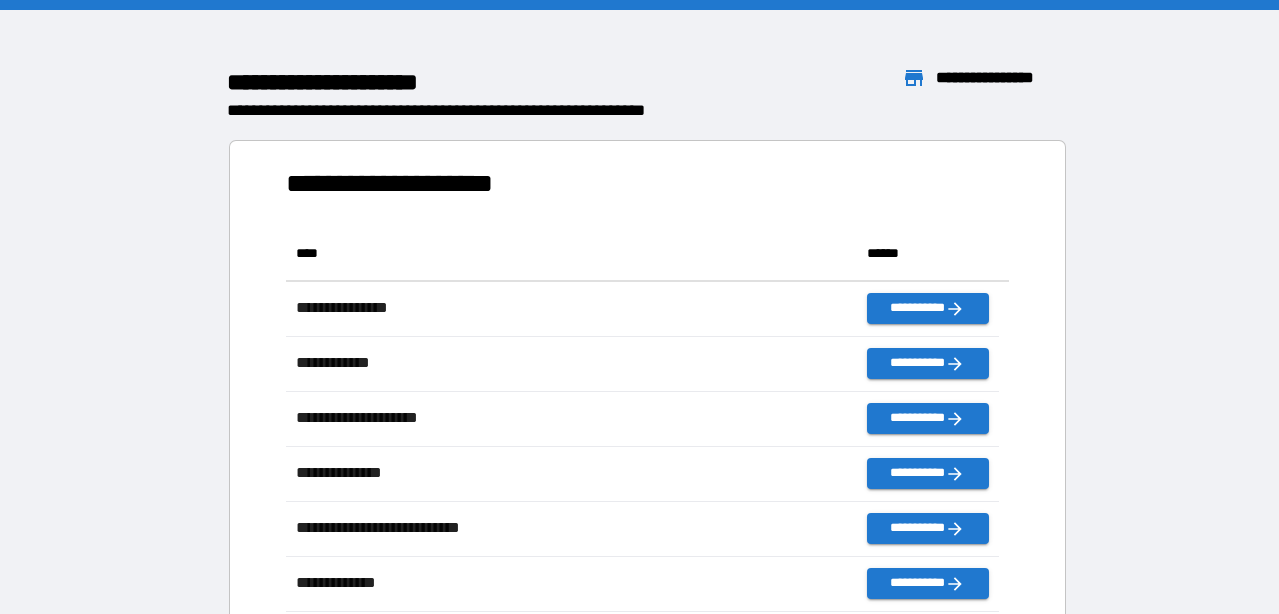 scroll, scrollTop: 536, scrollLeft: 698, axis: both 